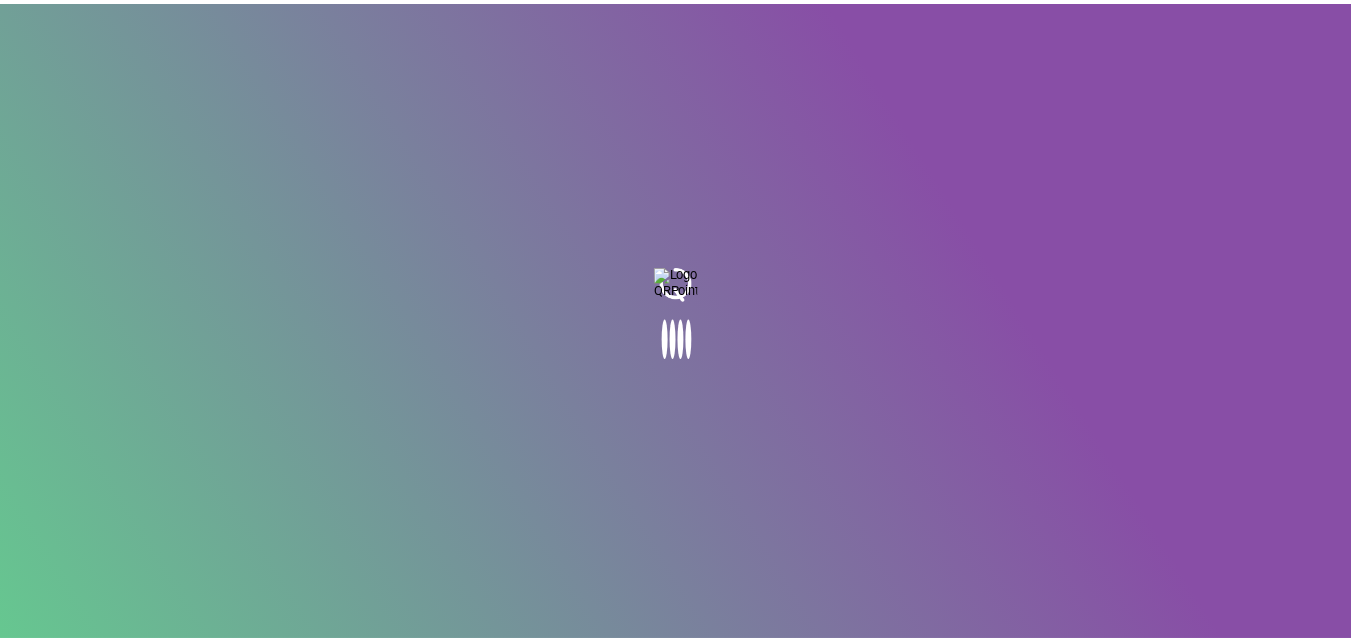 scroll, scrollTop: 0, scrollLeft: 0, axis: both 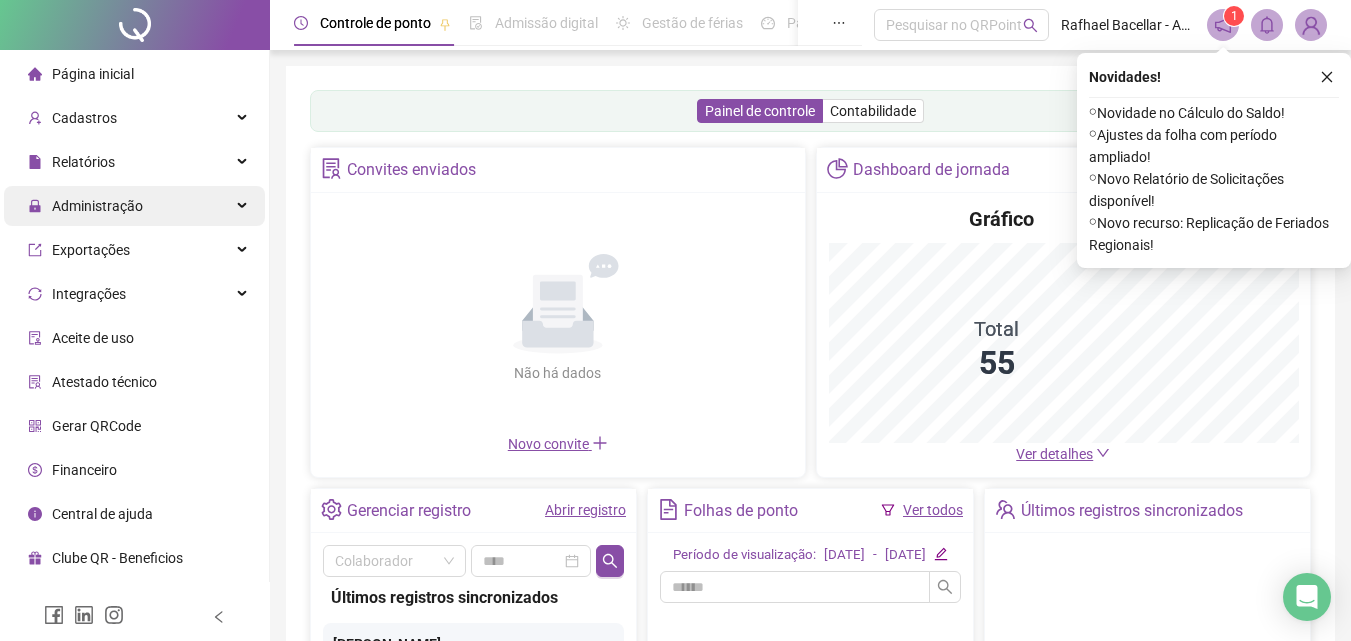 click on "Administração" at bounding box center [97, 206] 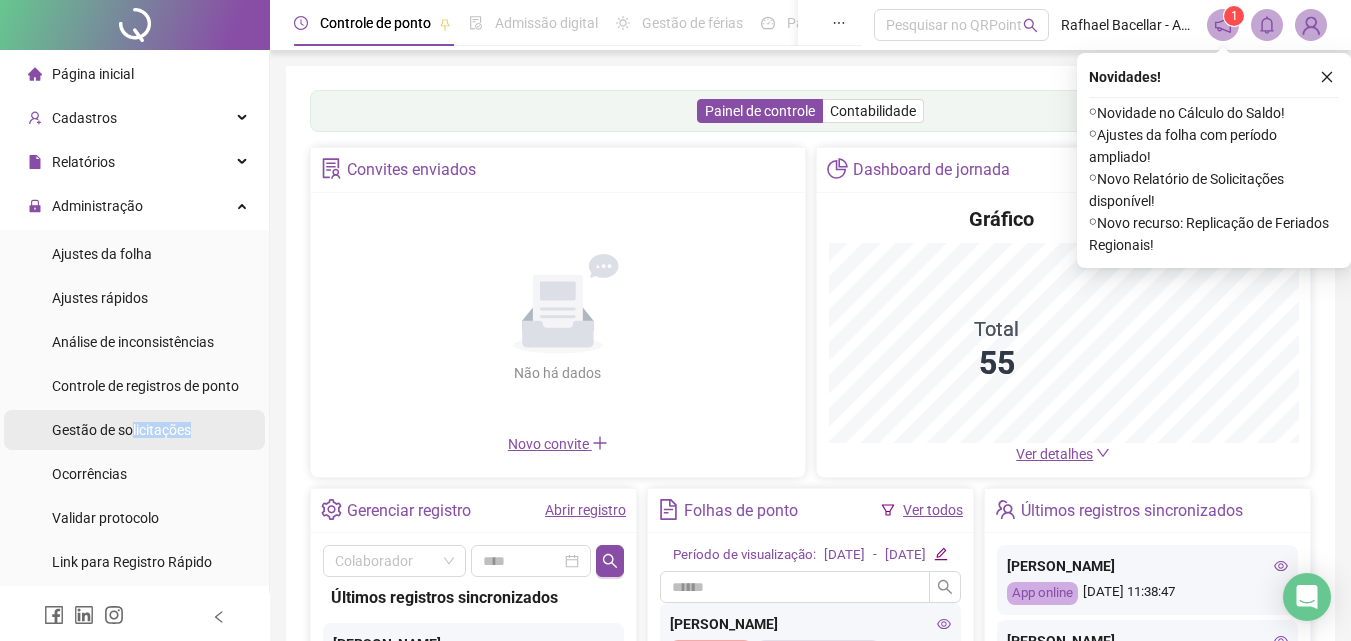 click on "Gestão de solicitações" at bounding box center [121, 430] 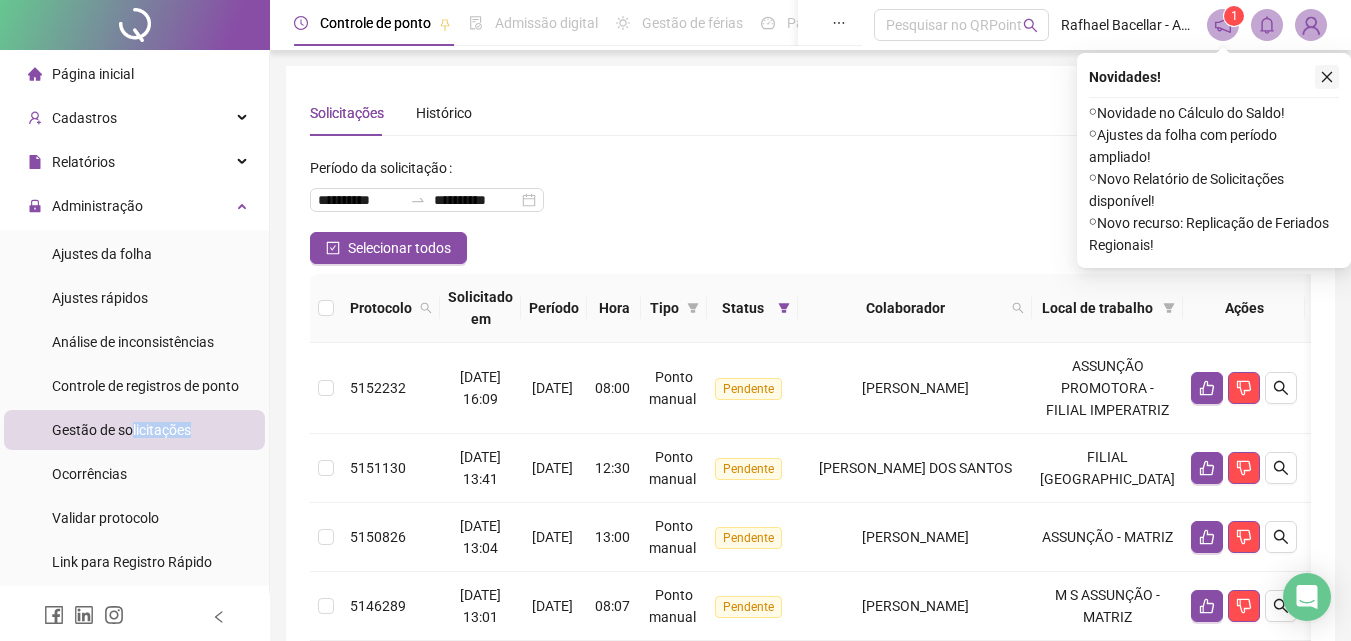 click at bounding box center [1327, 77] 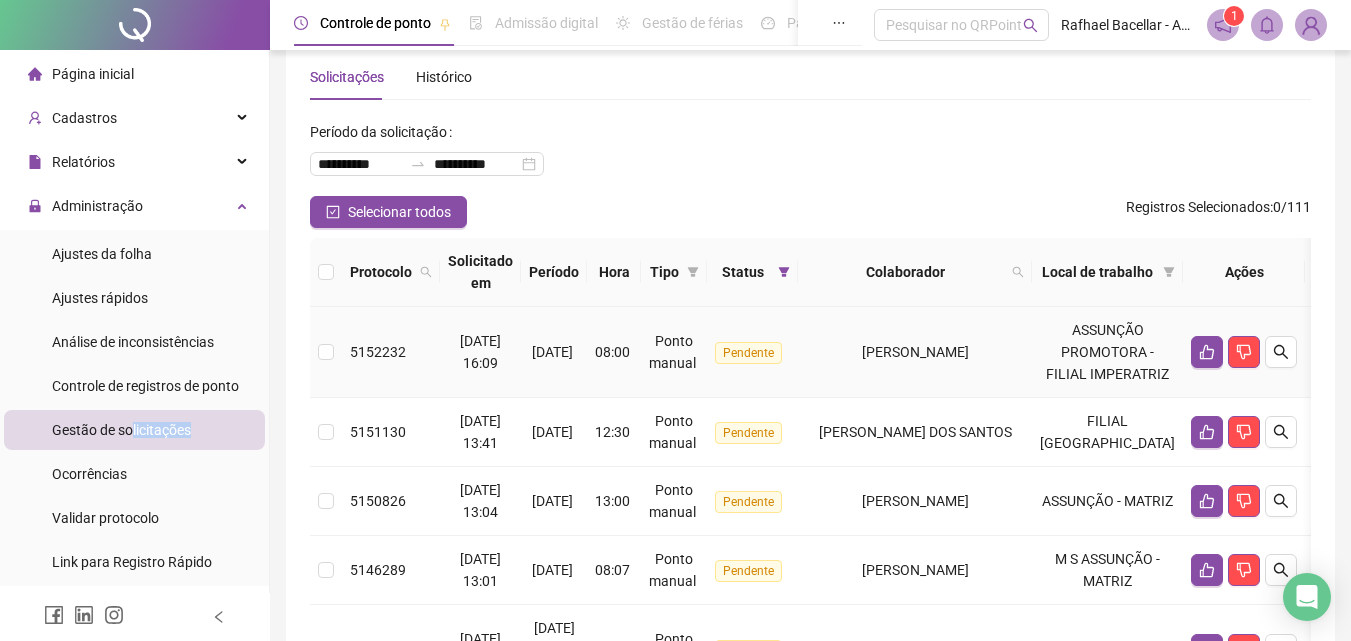 scroll, scrollTop: 0, scrollLeft: 0, axis: both 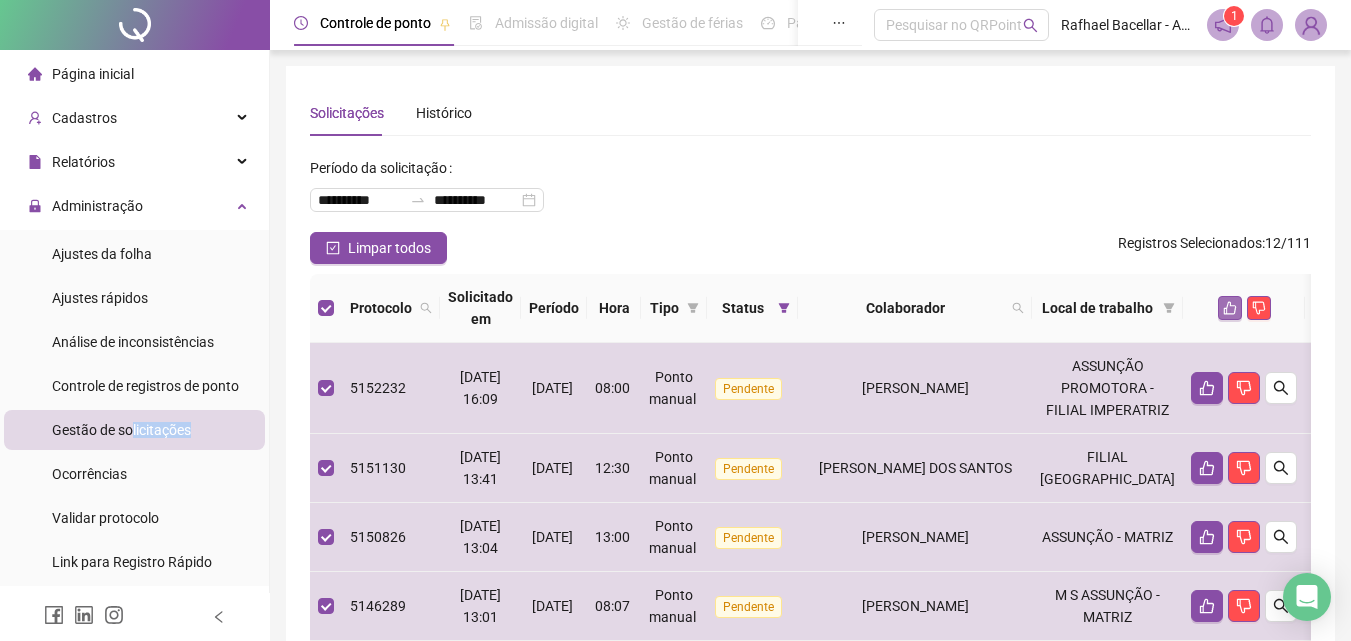 click at bounding box center [1230, 308] 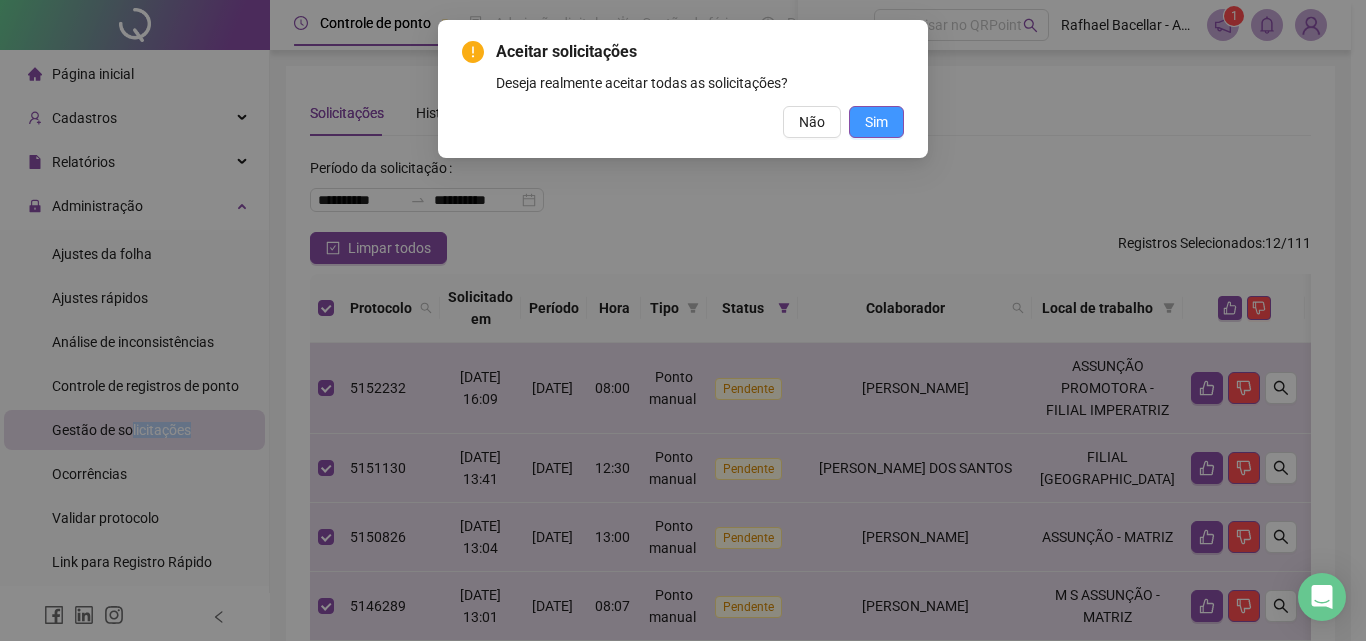 click on "Sim" at bounding box center [876, 122] 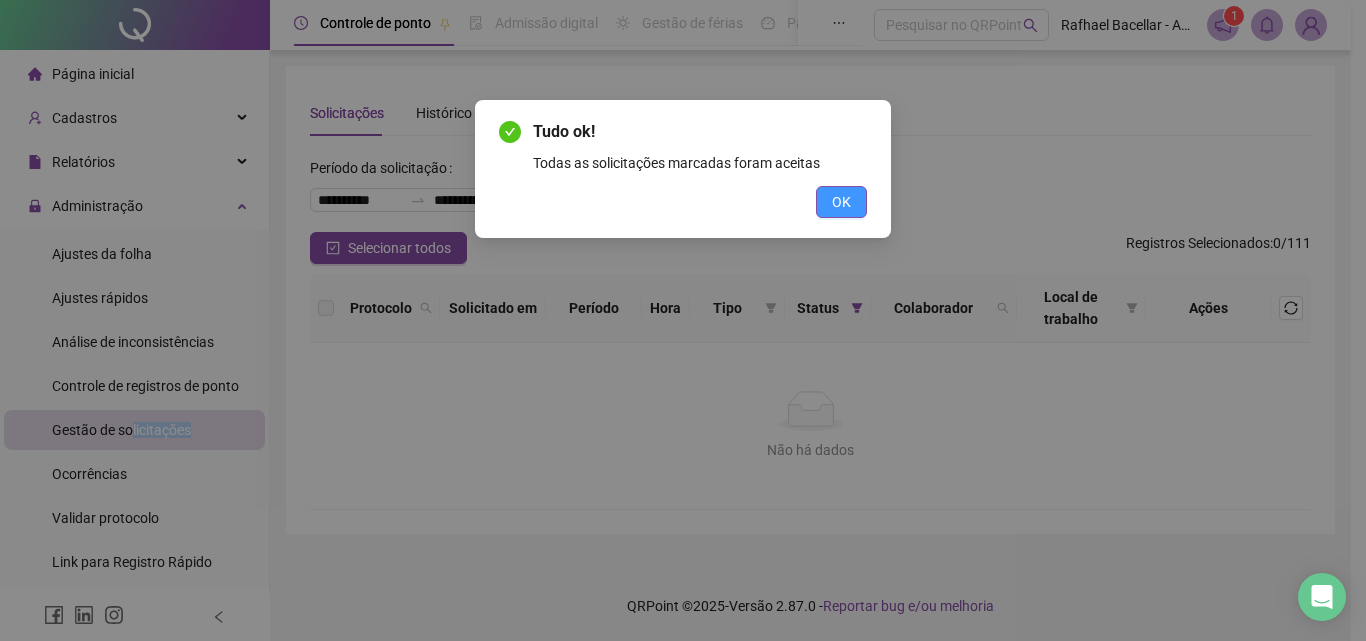 click on "OK" at bounding box center (841, 202) 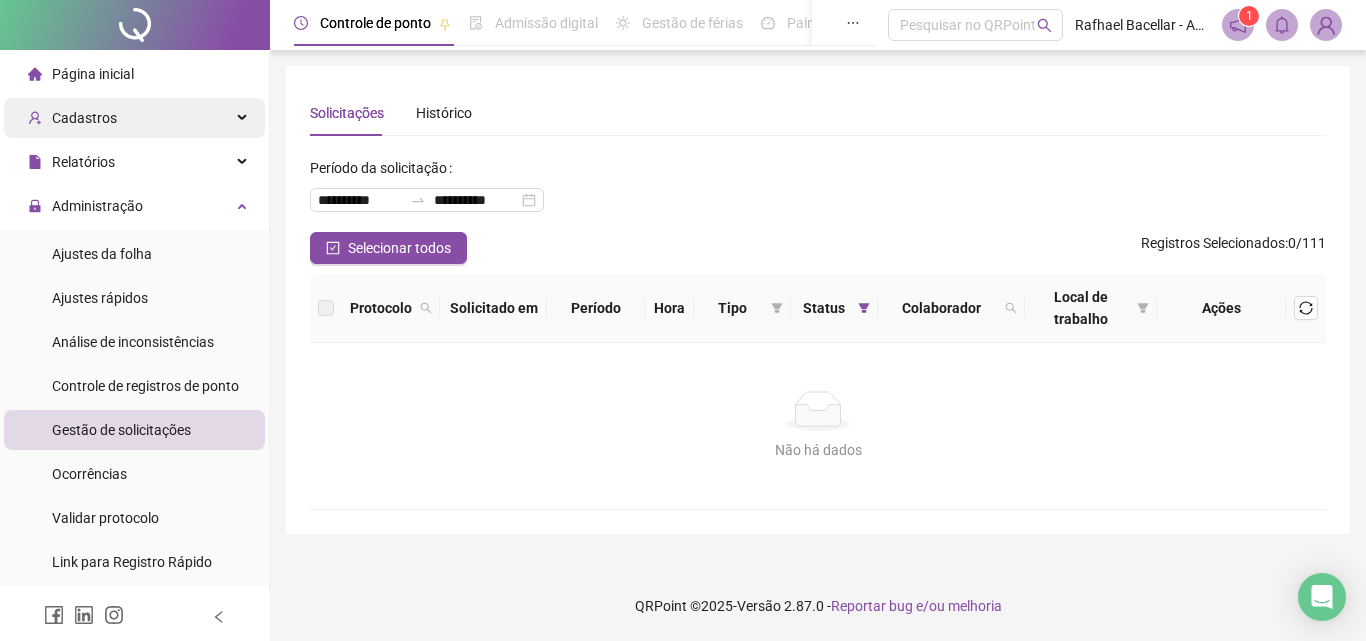 click on "Cadastros" at bounding box center (84, 118) 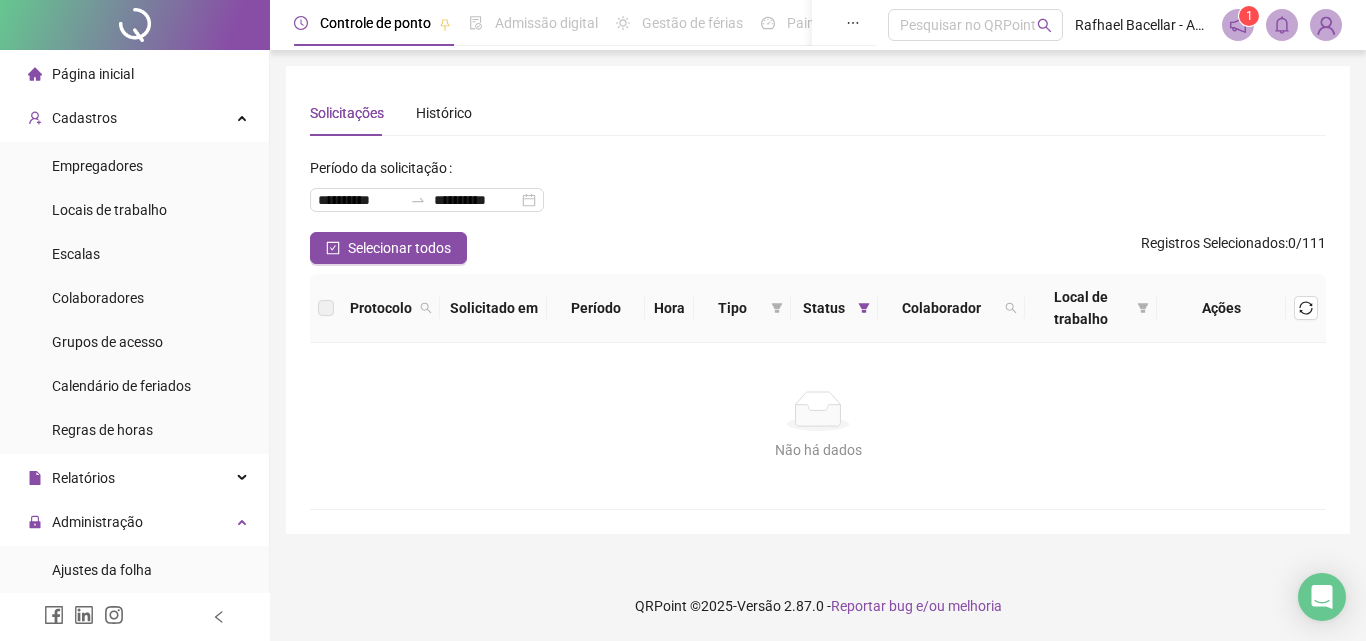 click at bounding box center [135, 25] 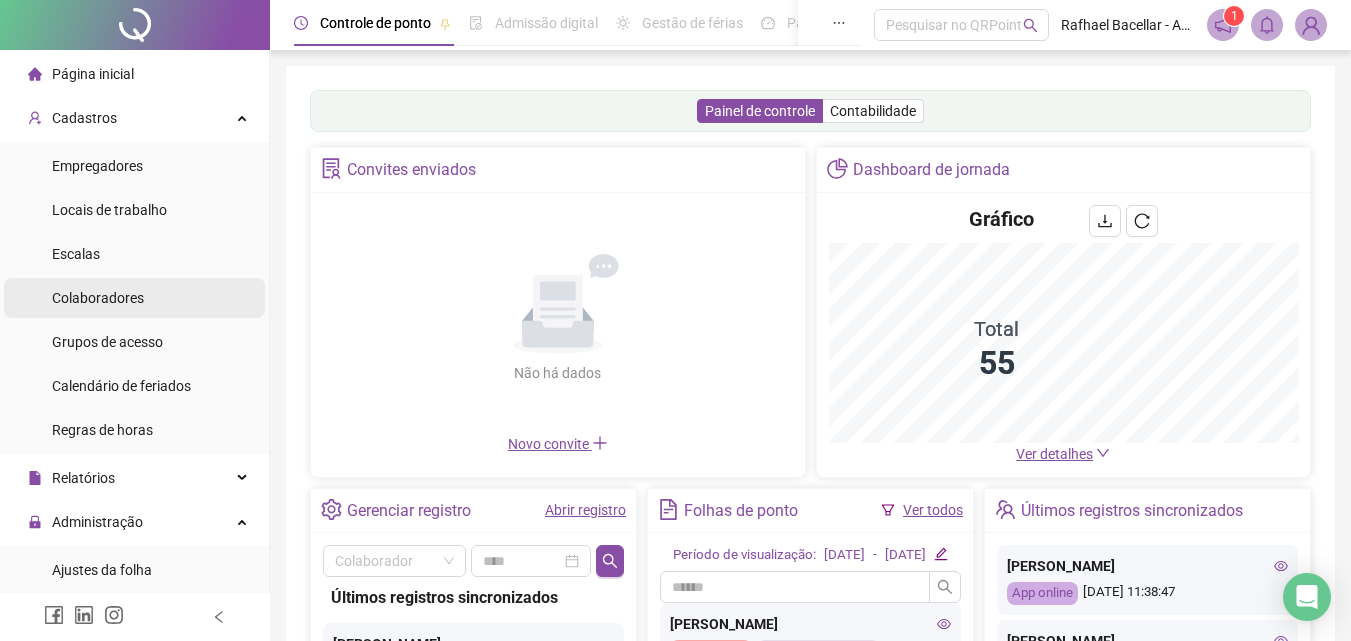 click on "Colaboradores" at bounding box center (98, 298) 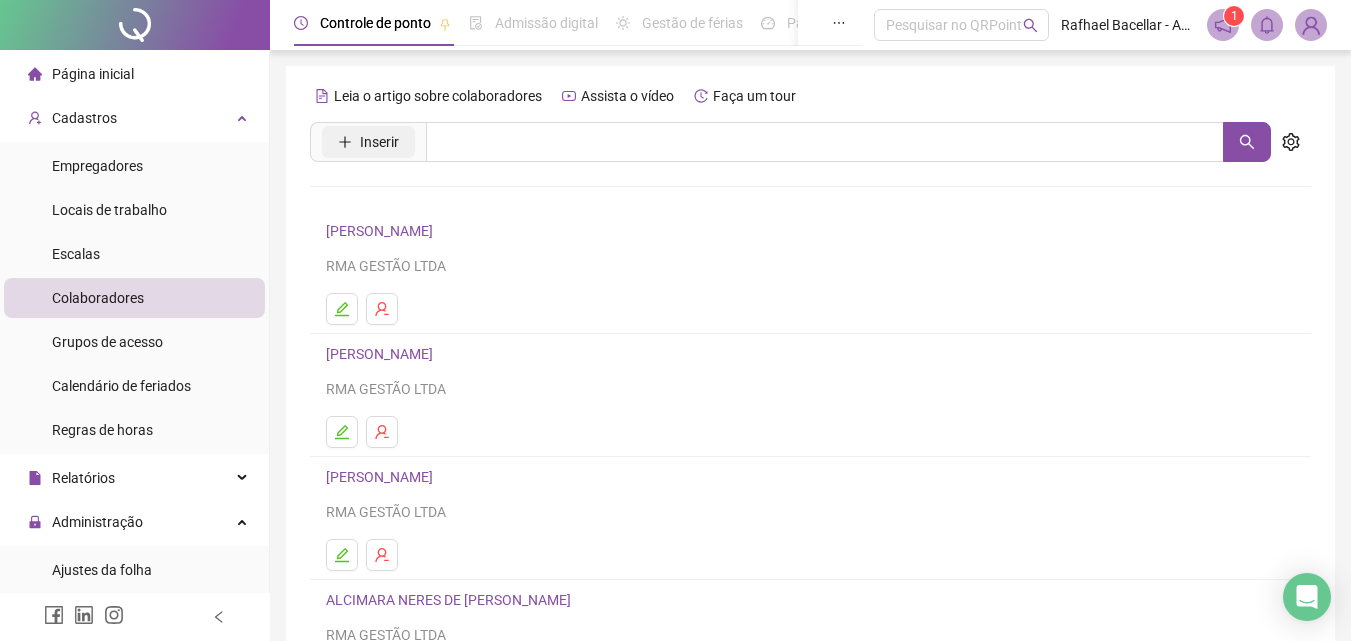 click on "Inserir" at bounding box center [368, 142] 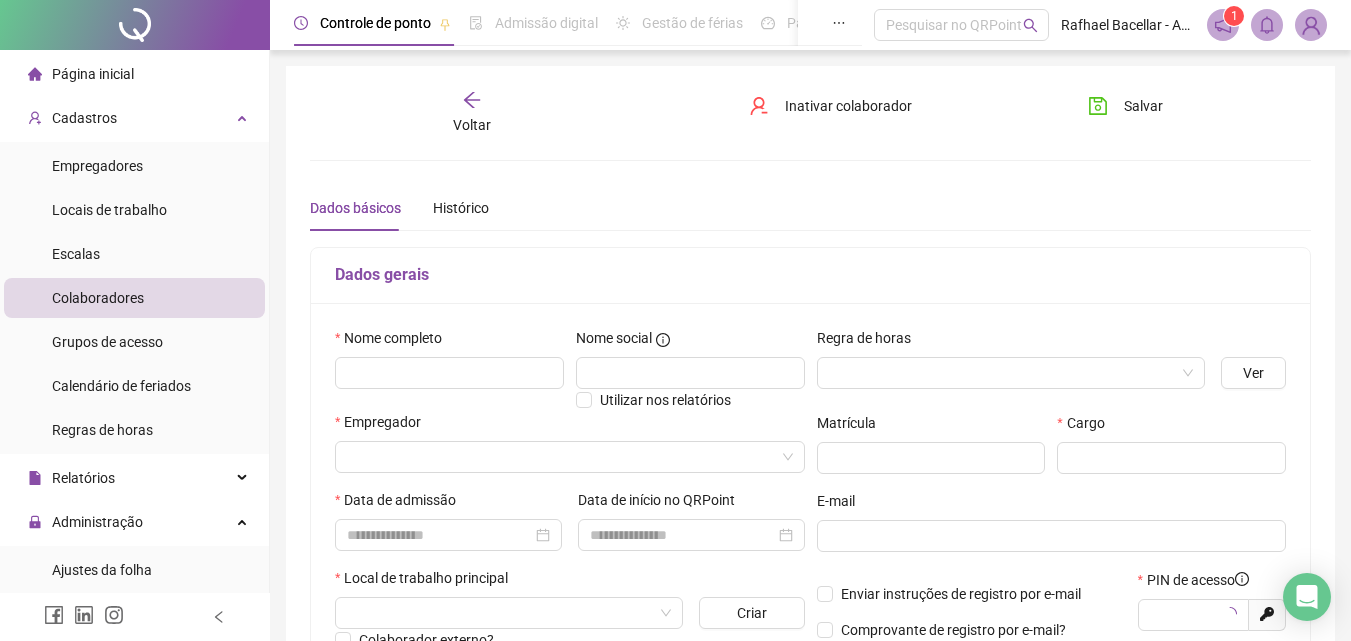 type on "*****" 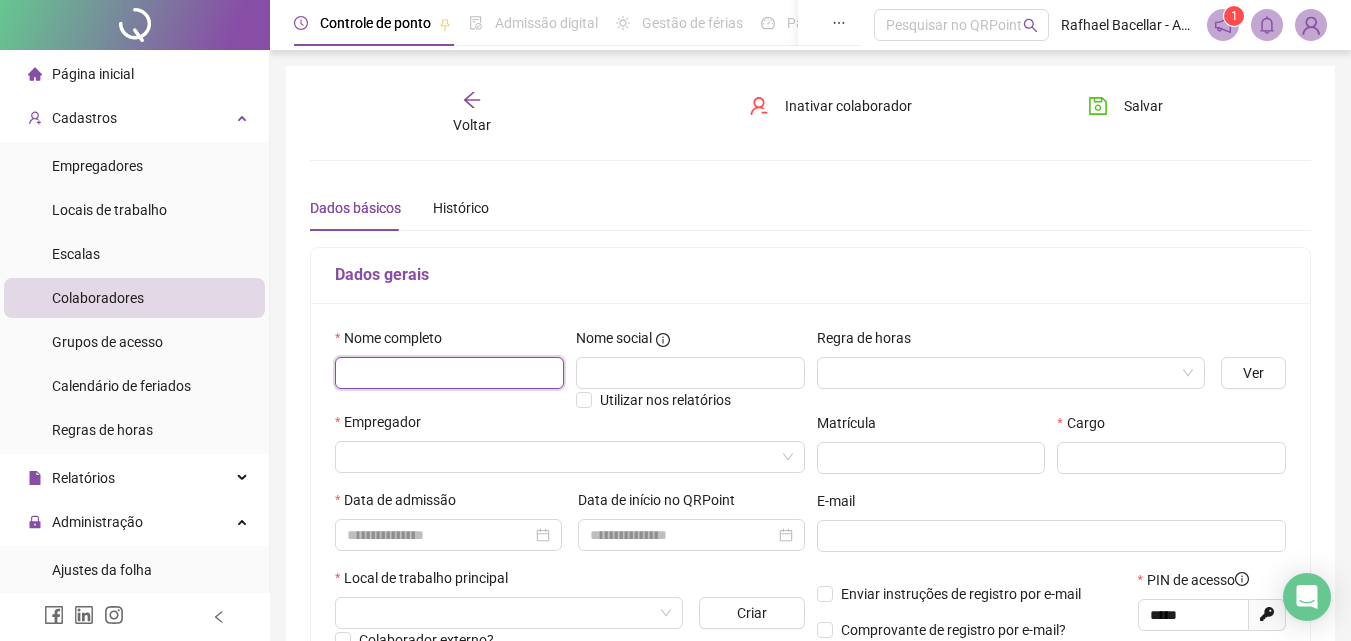 click at bounding box center (449, 373) 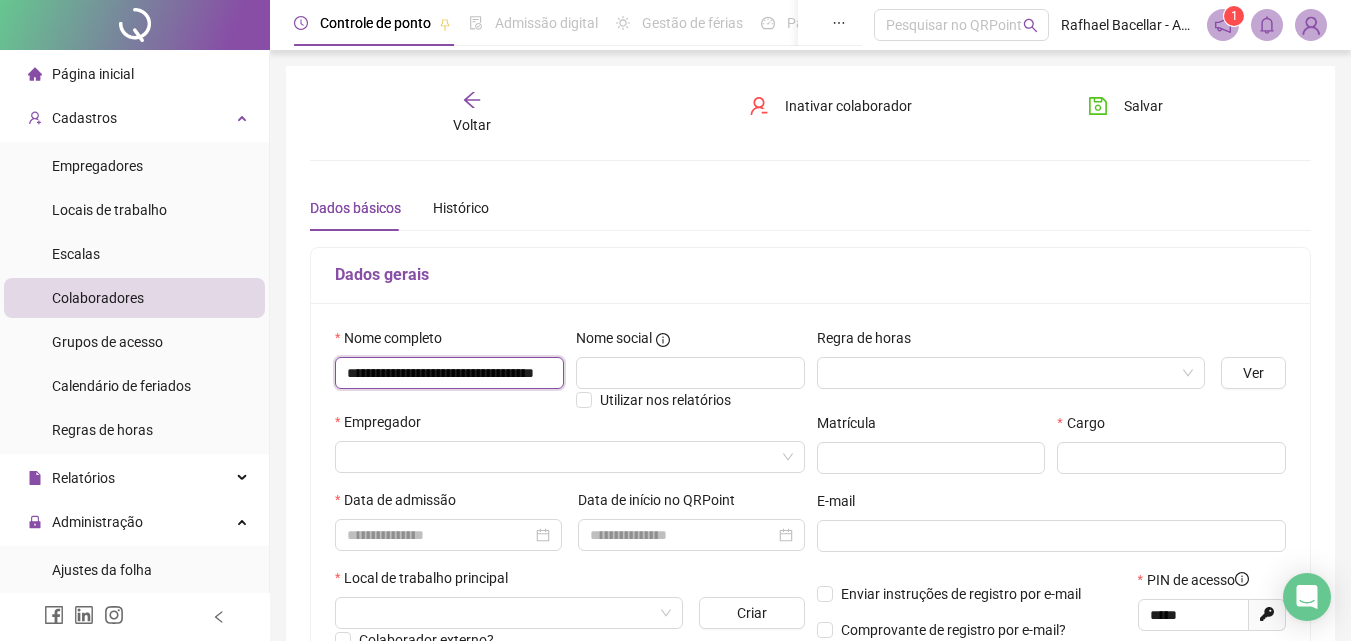 scroll, scrollTop: 0, scrollLeft: 73, axis: horizontal 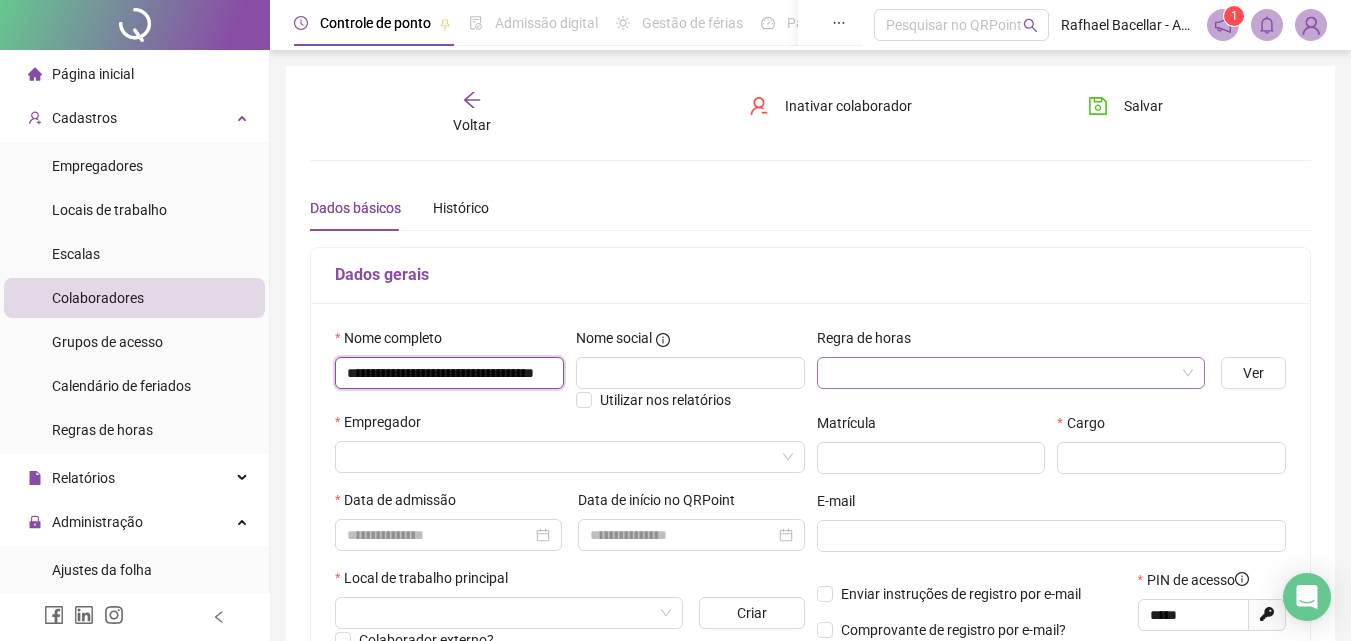 click at bounding box center (1011, 373) 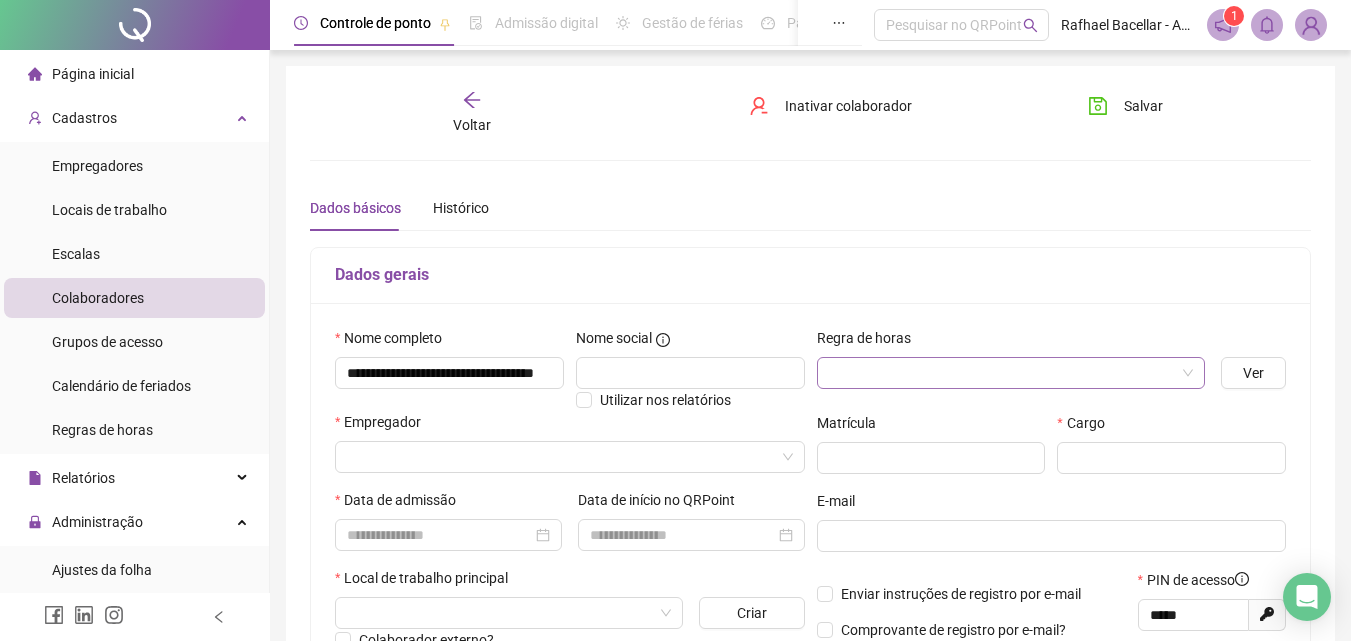 scroll, scrollTop: 0, scrollLeft: 0, axis: both 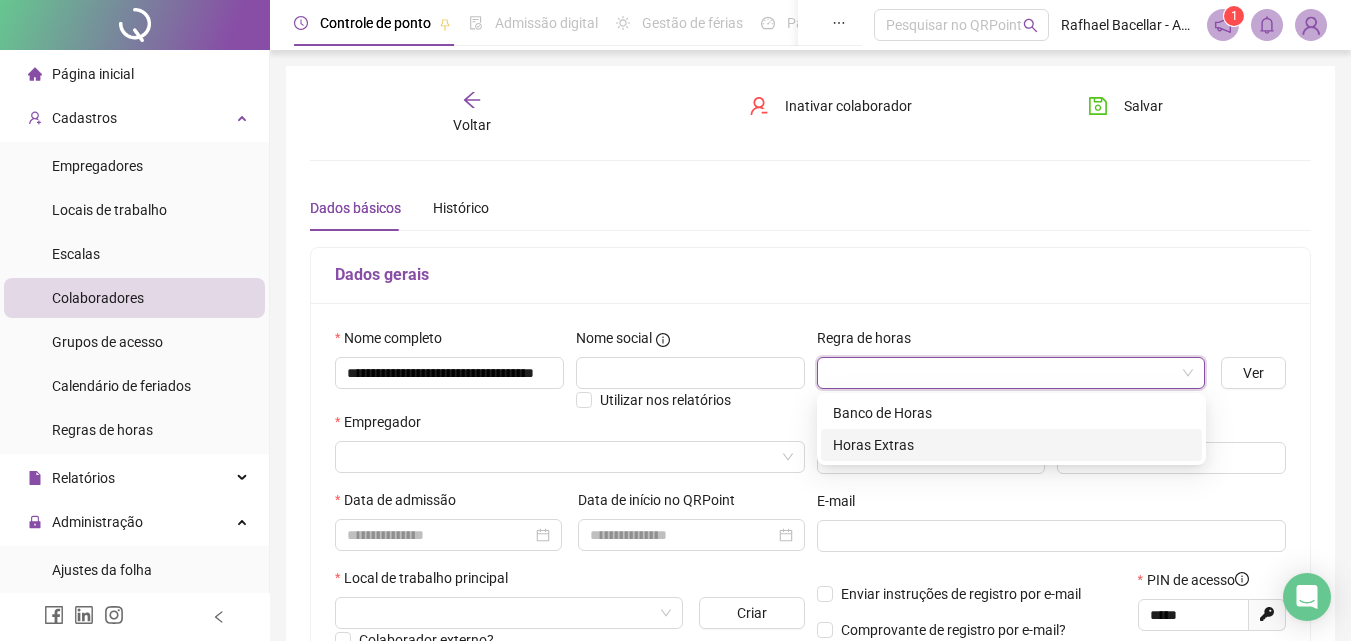 click on "Horas Extras" at bounding box center [1011, 445] 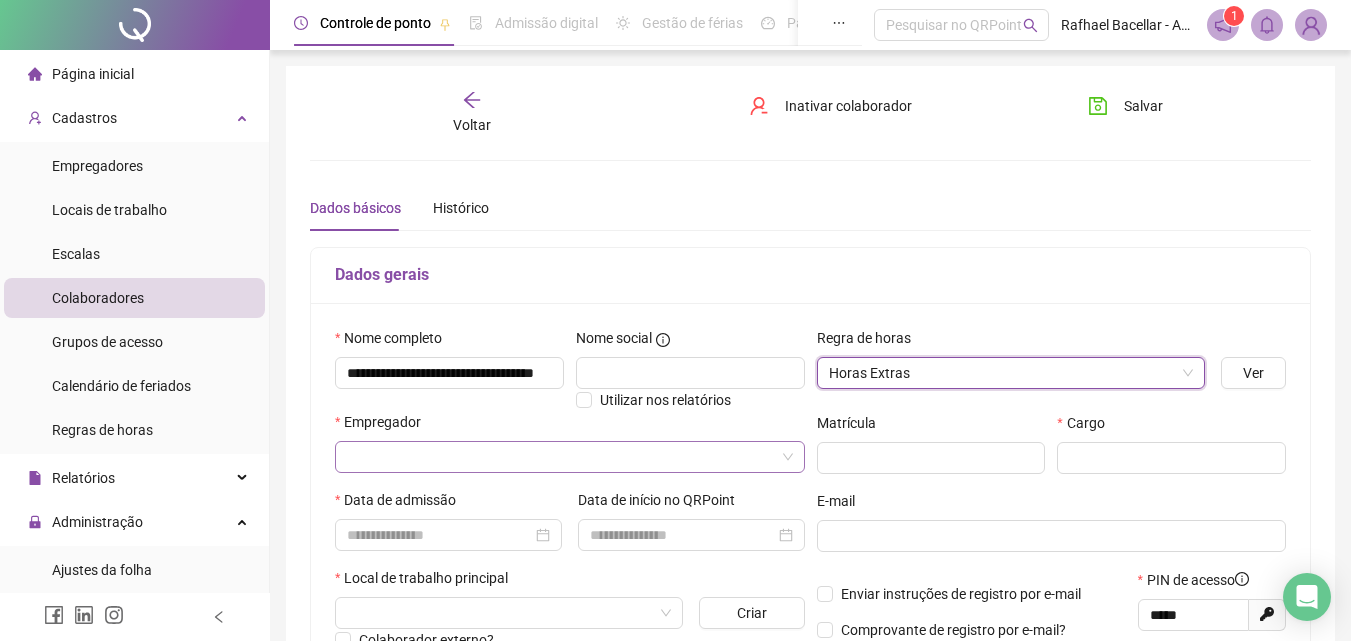 click at bounding box center (564, 457) 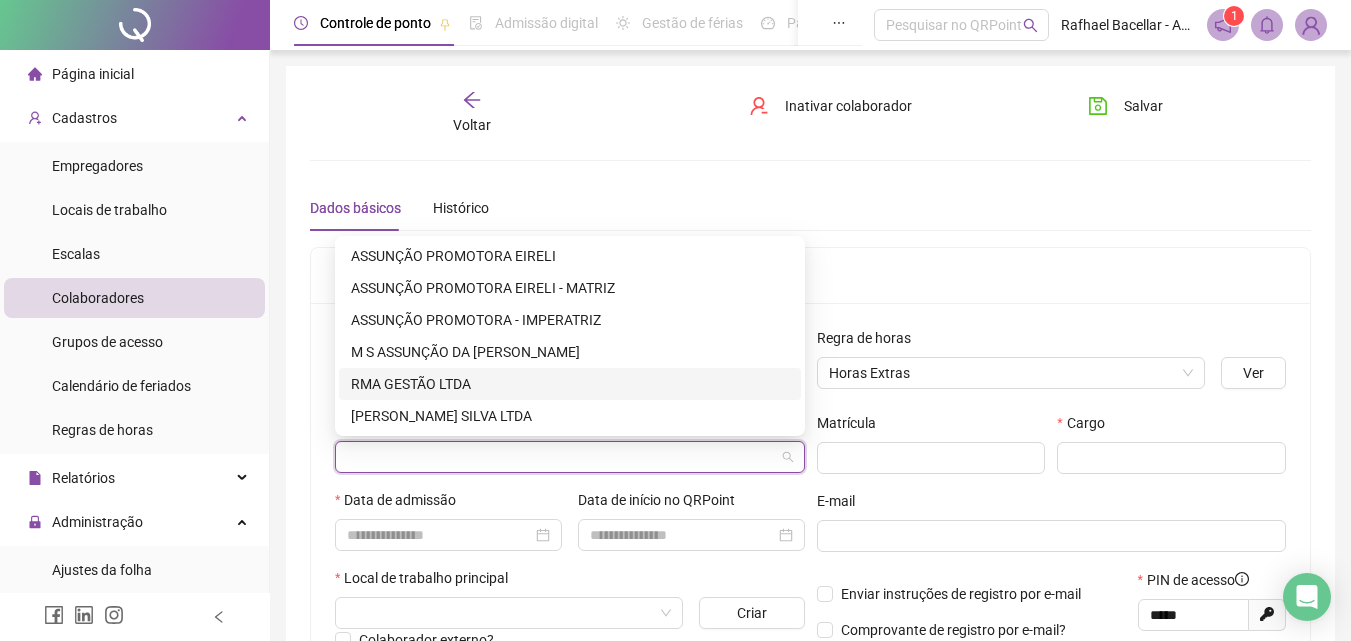 click on "RMA GESTÃO LTDA" at bounding box center [570, 384] 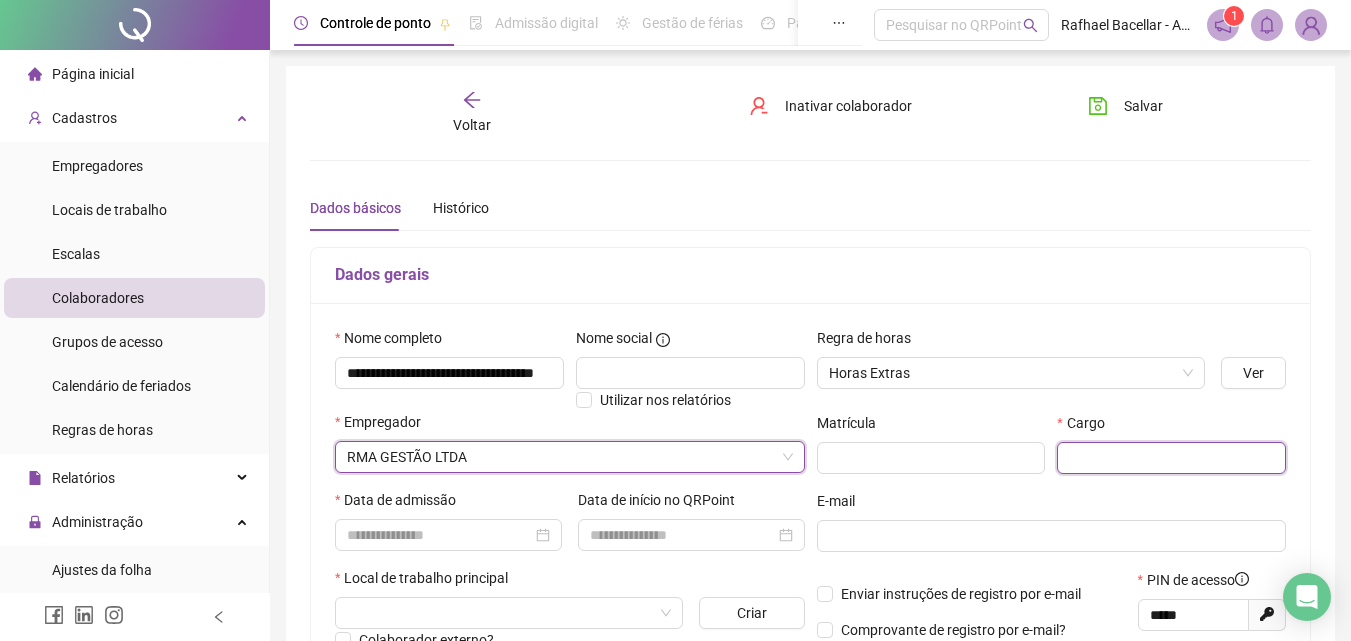 click at bounding box center [1171, 458] 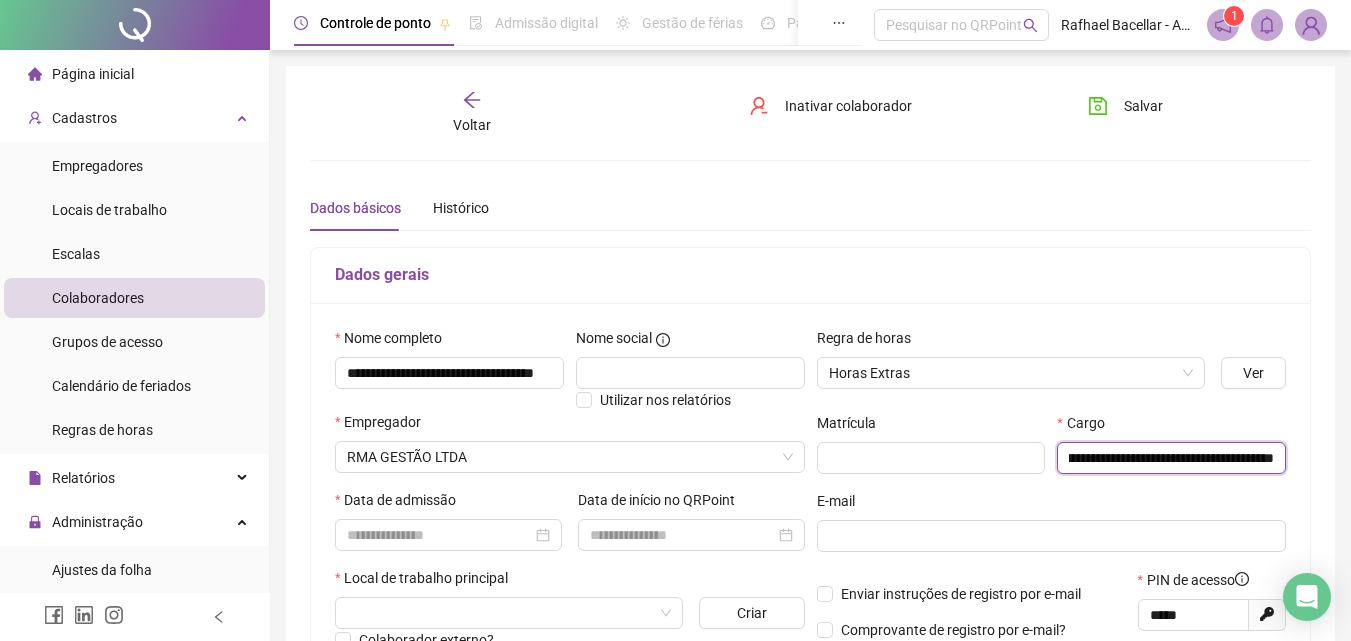 scroll, scrollTop: 0, scrollLeft: 154, axis: horizontal 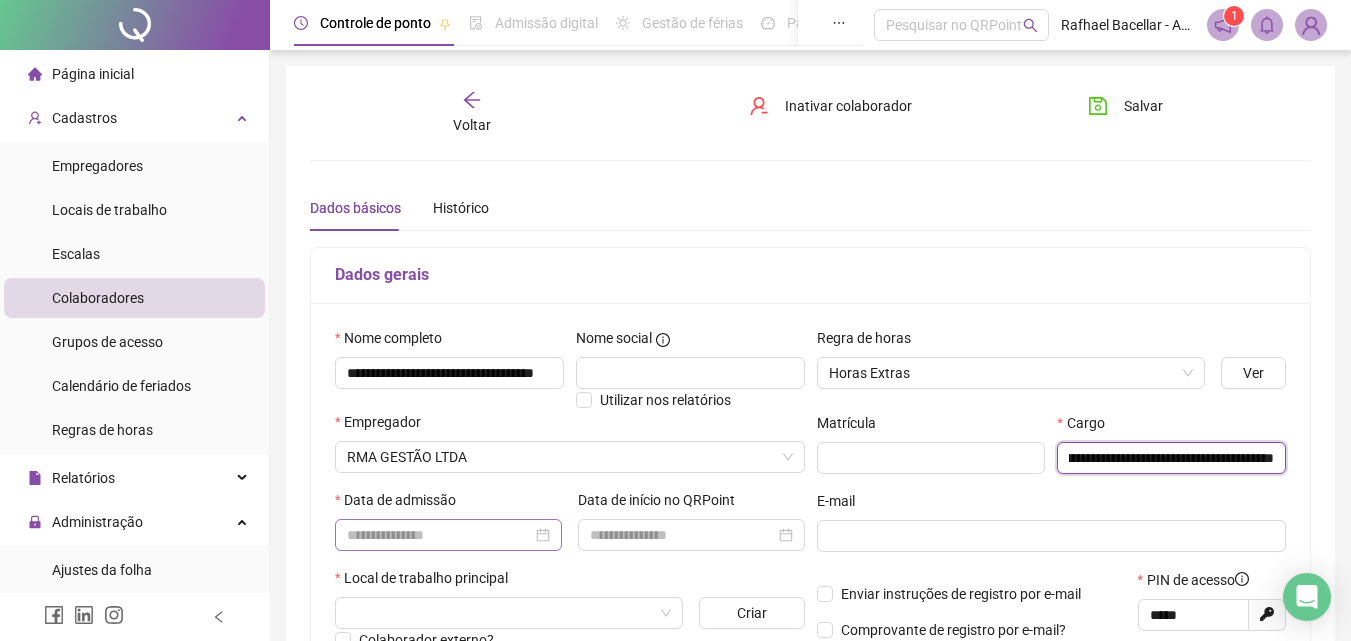 type on "**********" 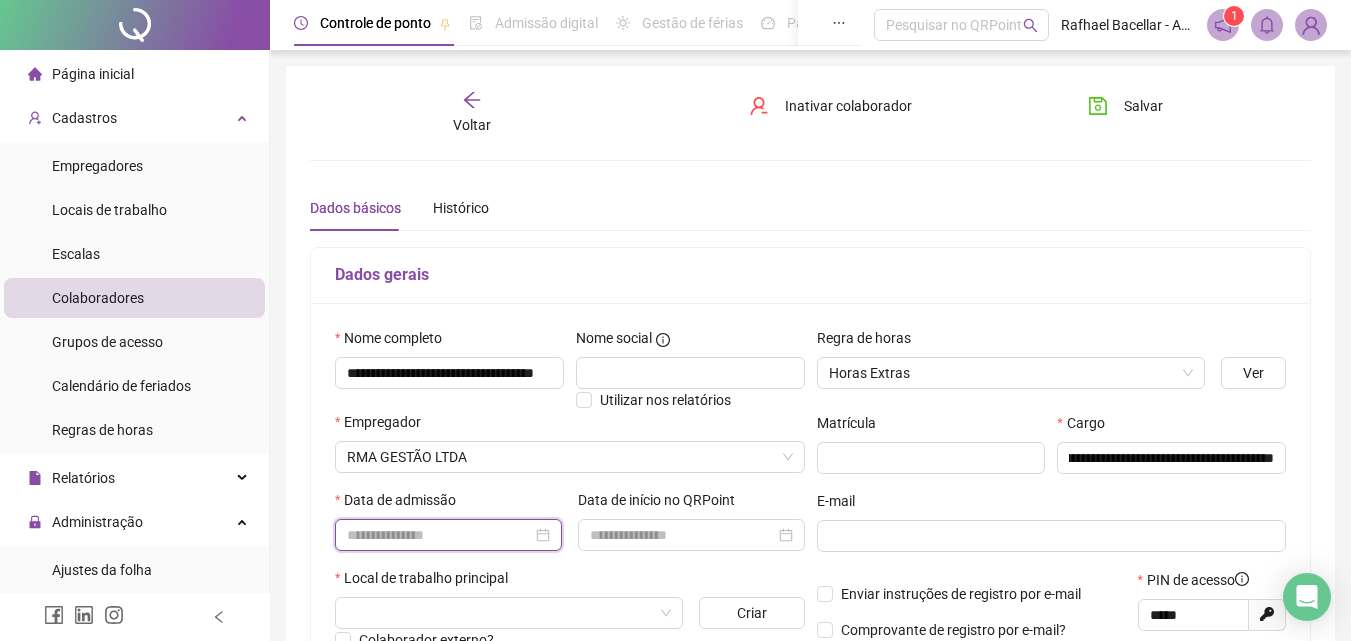 click at bounding box center [439, 535] 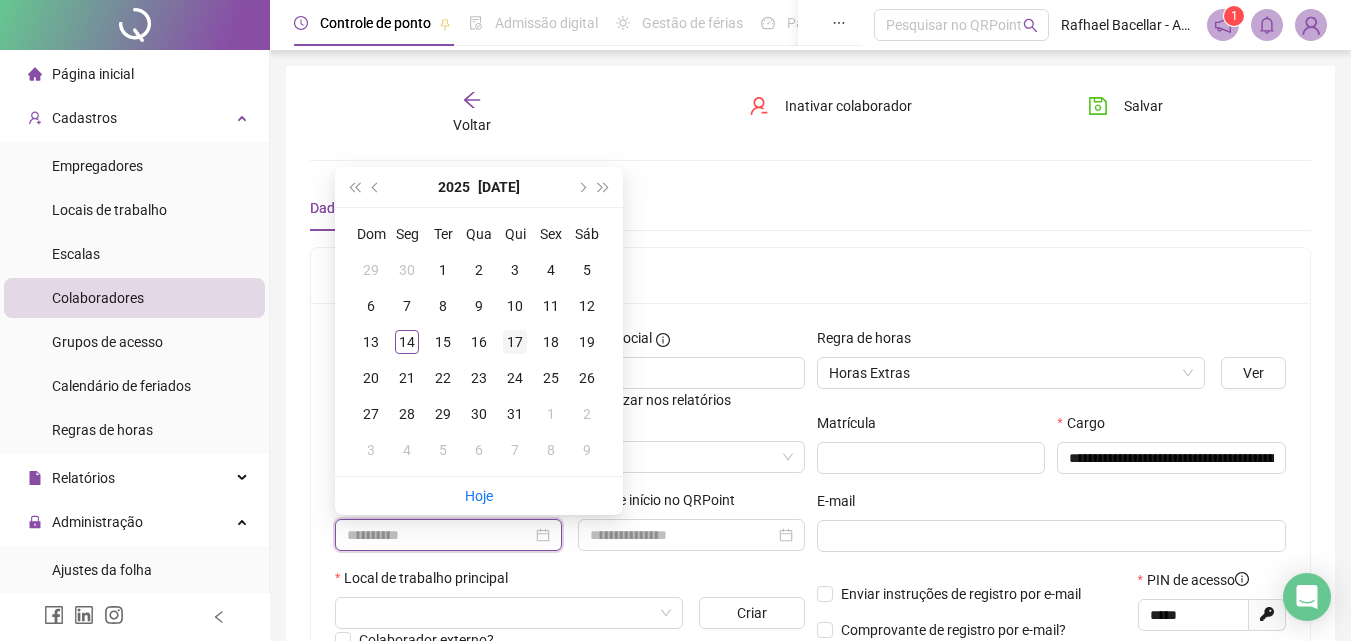 type on "**********" 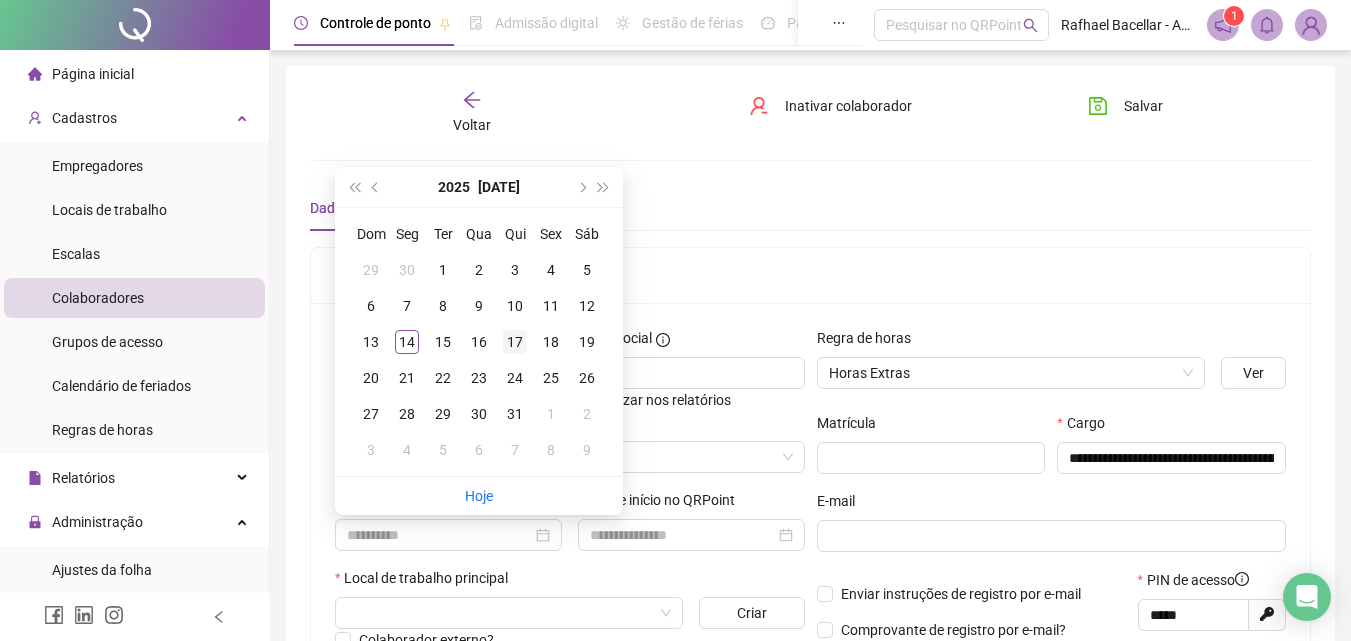 click on "17" at bounding box center [515, 342] 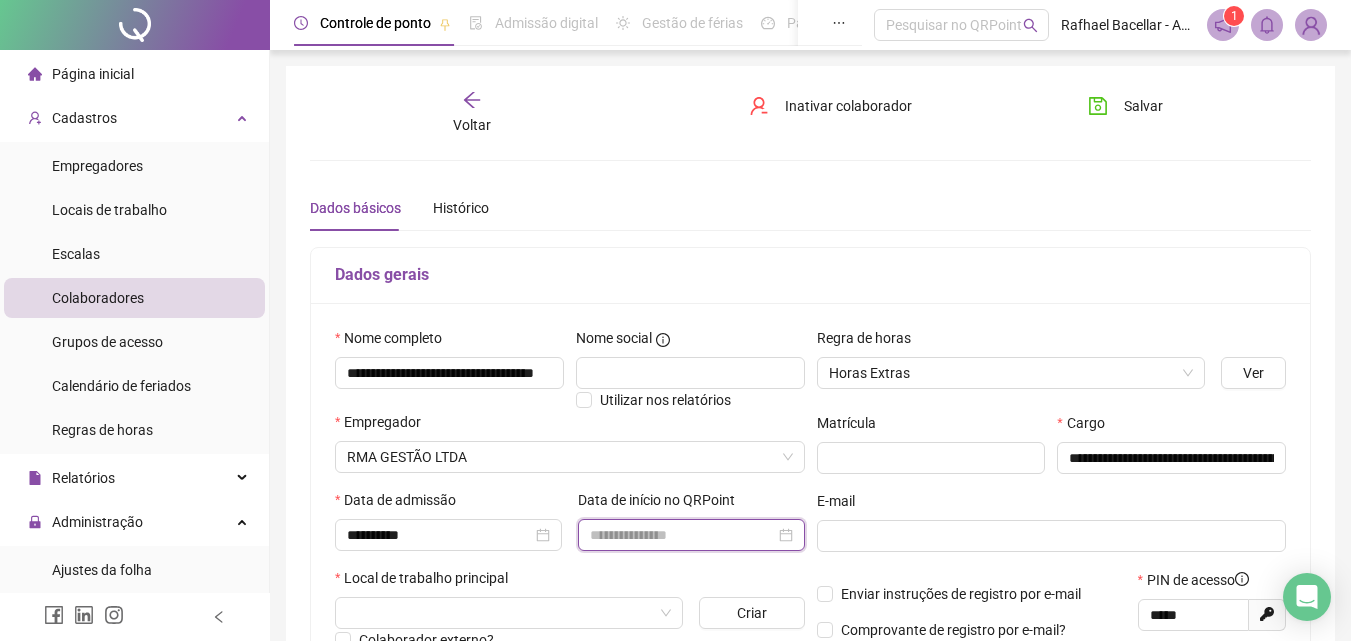 click at bounding box center (682, 535) 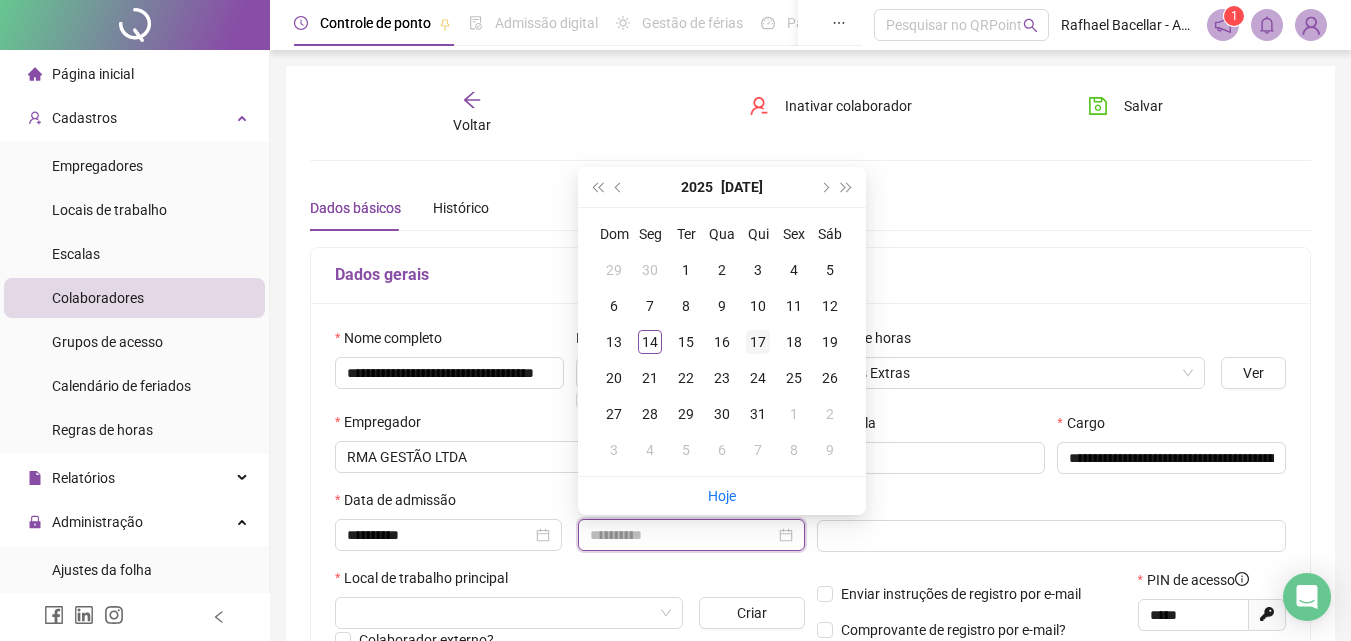 type on "**********" 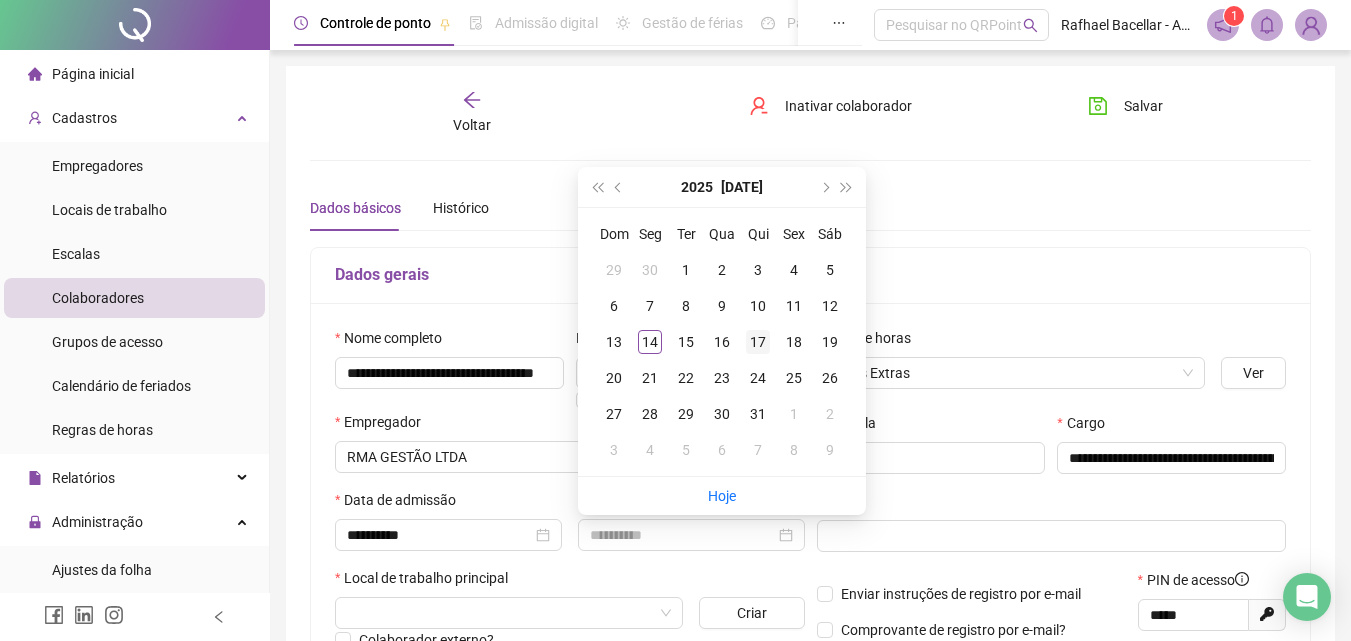 click on "17" at bounding box center (758, 342) 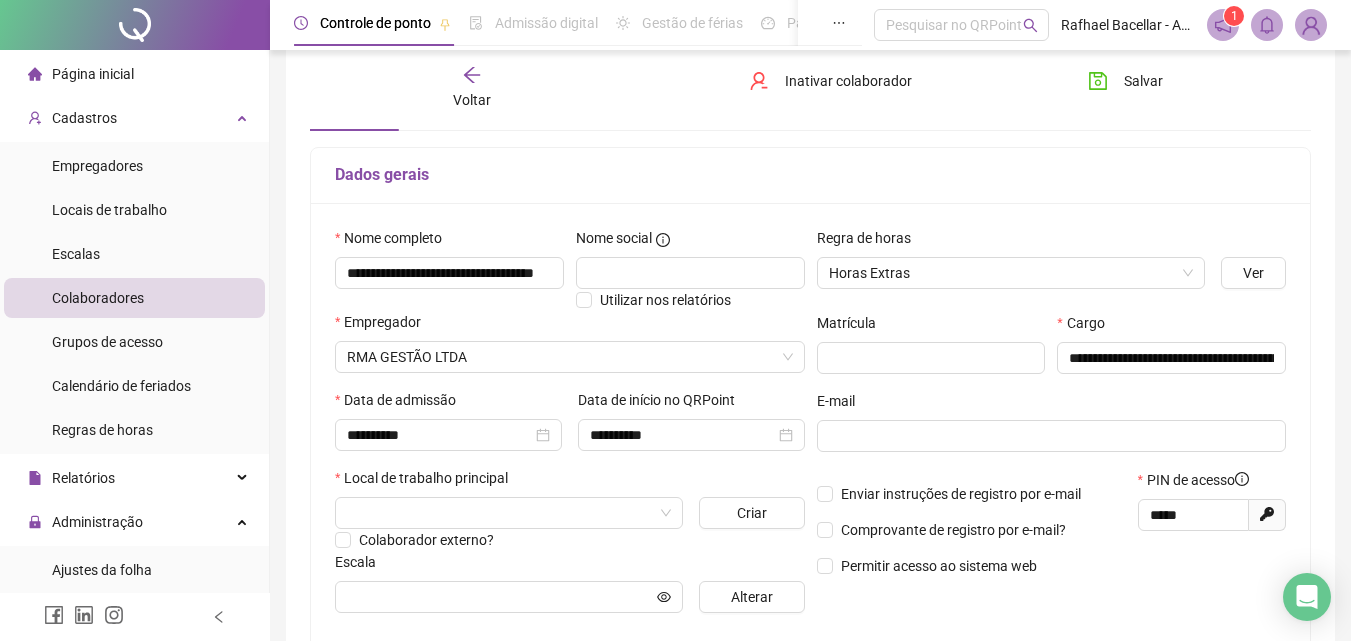scroll, scrollTop: 200, scrollLeft: 0, axis: vertical 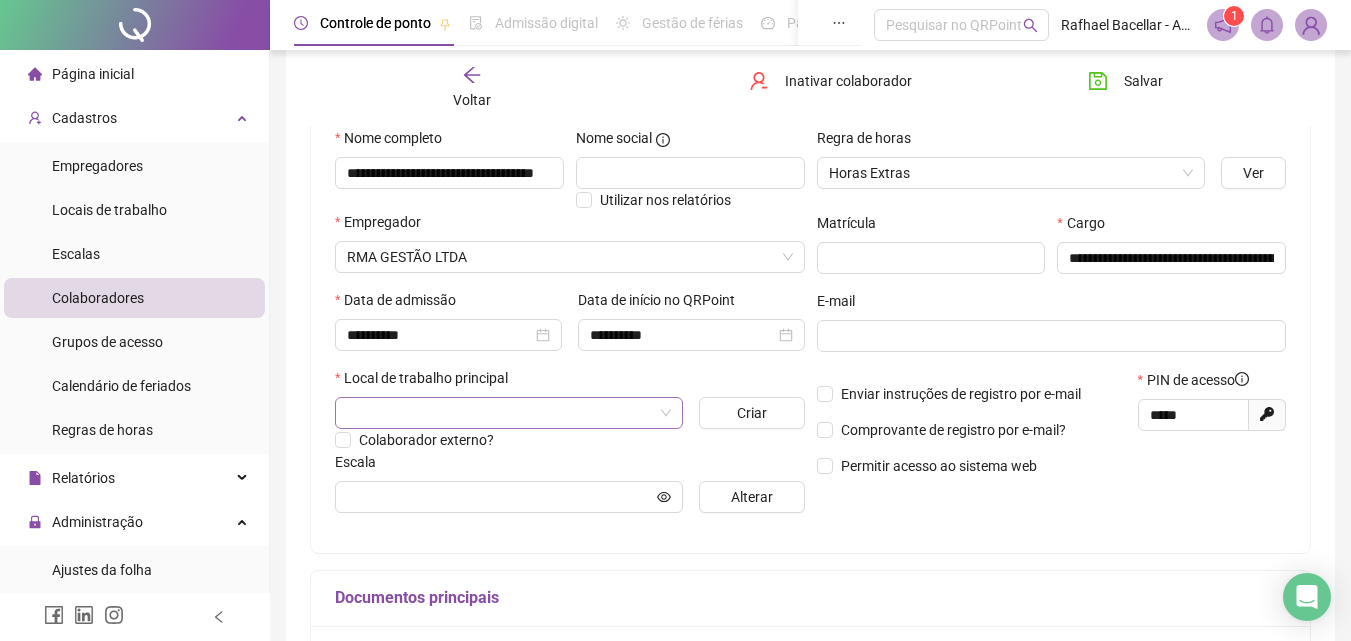 click at bounding box center (503, 413) 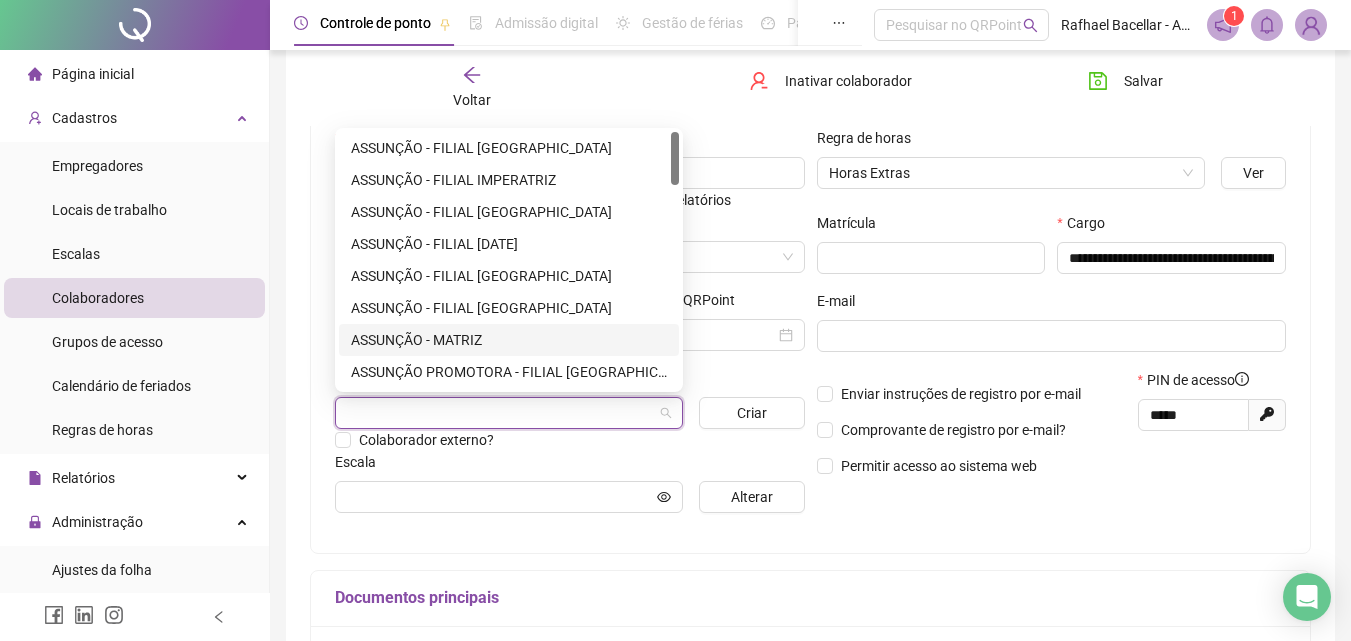 click on "ASSUNÇÃO - MATRIZ" at bounding box center (509, 340) 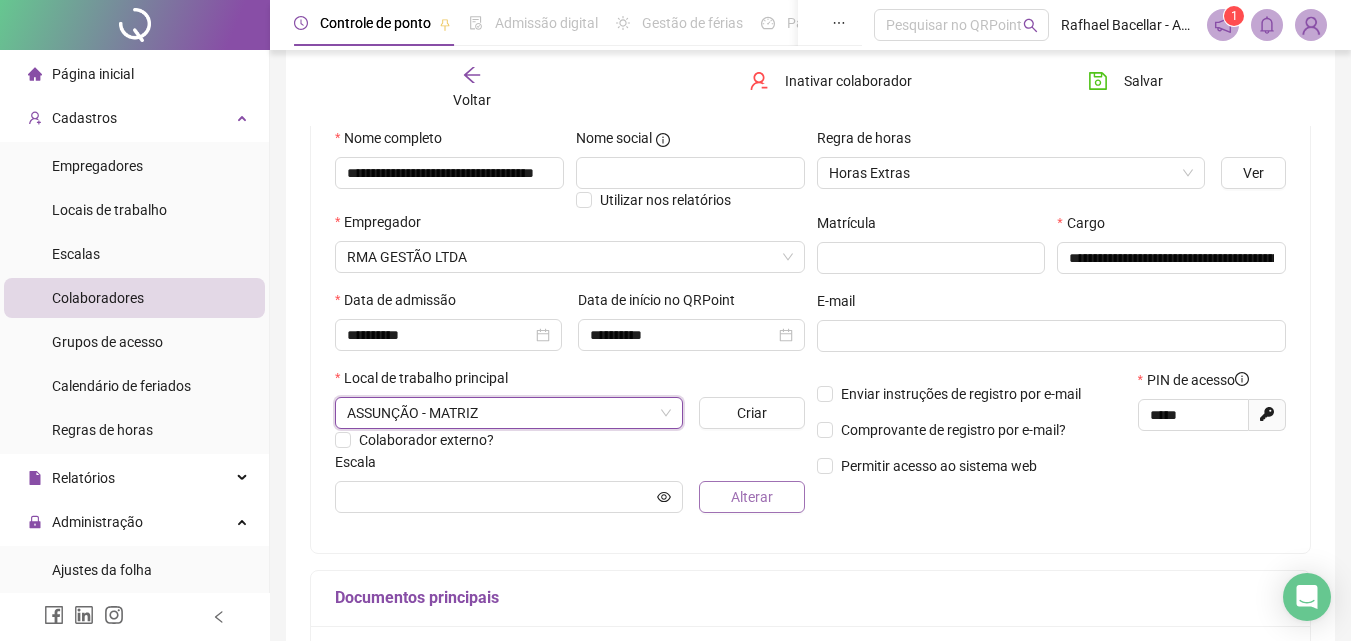 click on "Alterar" at bounding box center (752, 497) 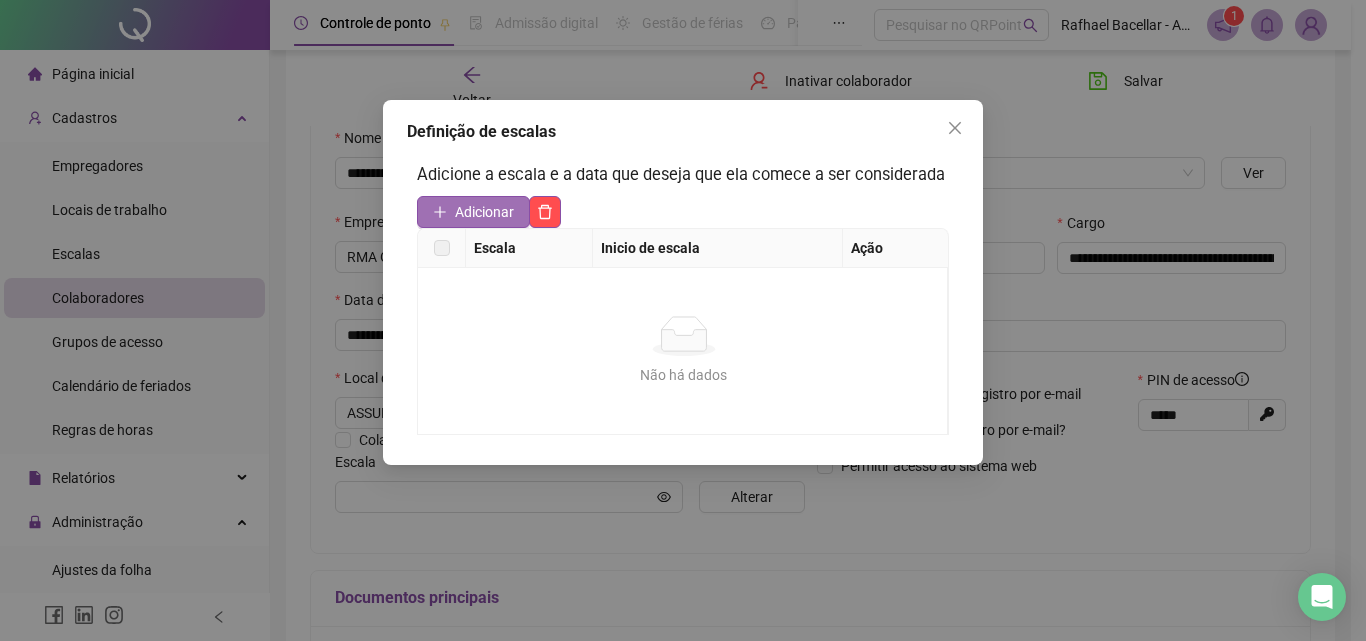 click on "Adicionar" at bounding box center [473, 212] 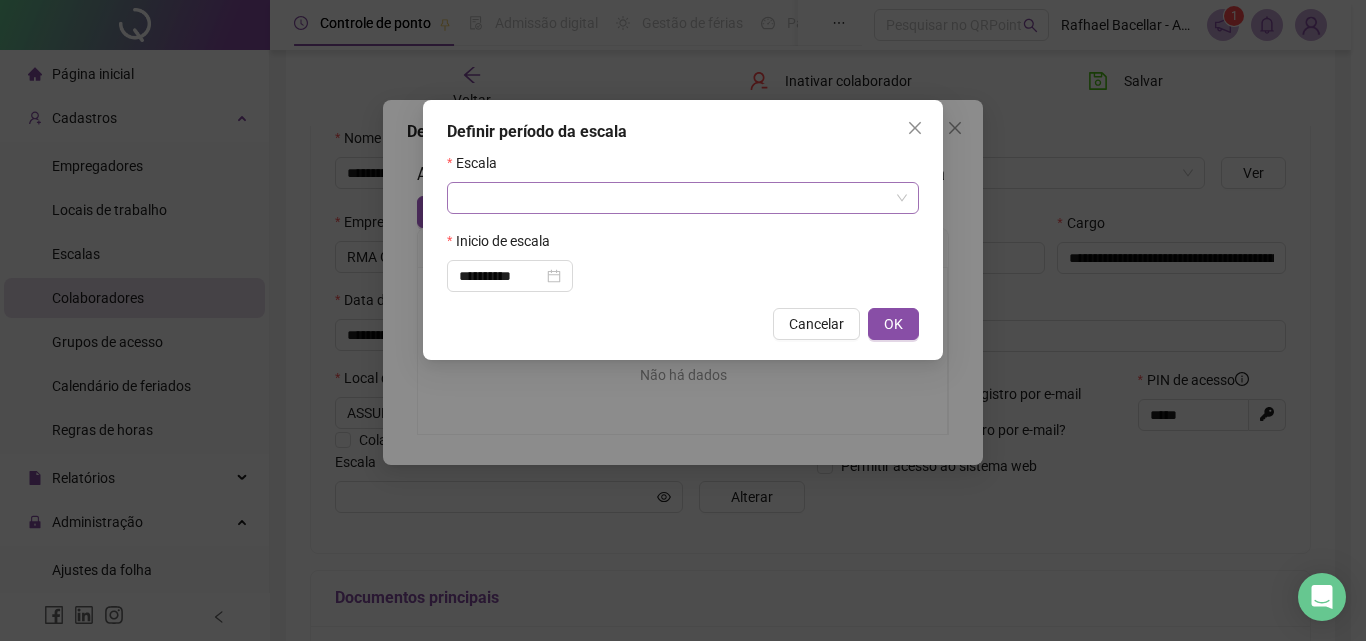 click at bounding box center (677, 198) 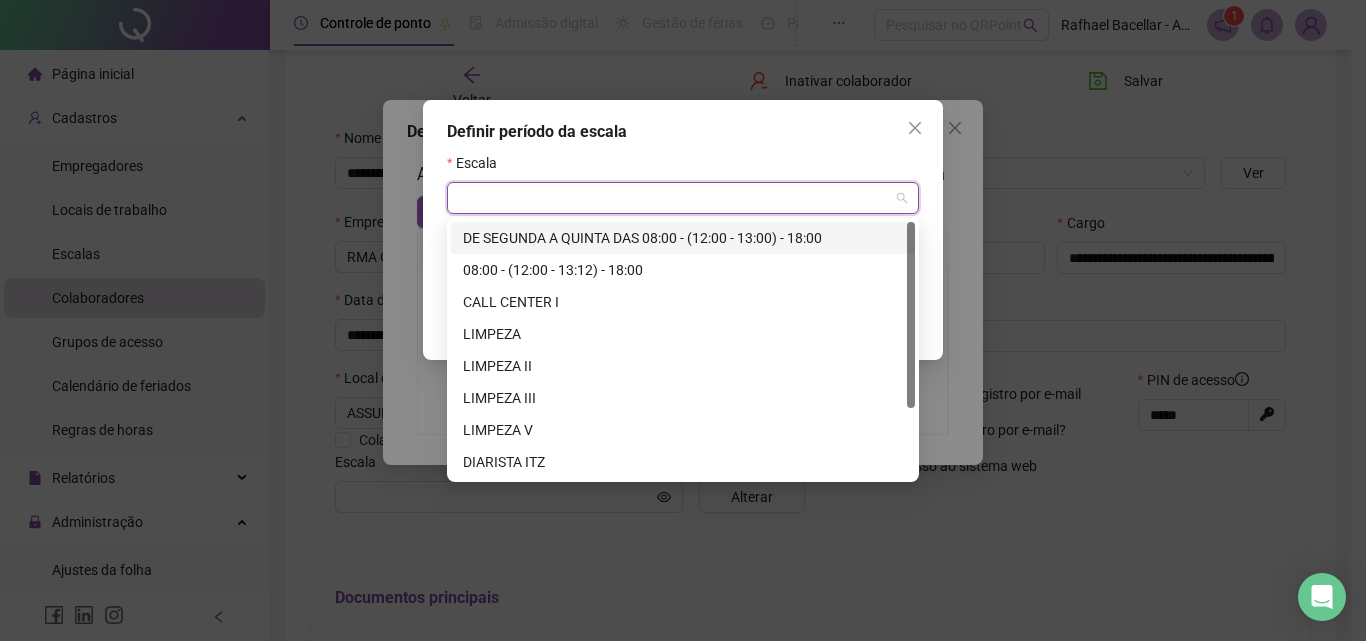 click on "DE SEGUNDA A QUINTA DAS 08:00 - (12:00 - 13:00) - 18:00" at bounding box center [683, 238] 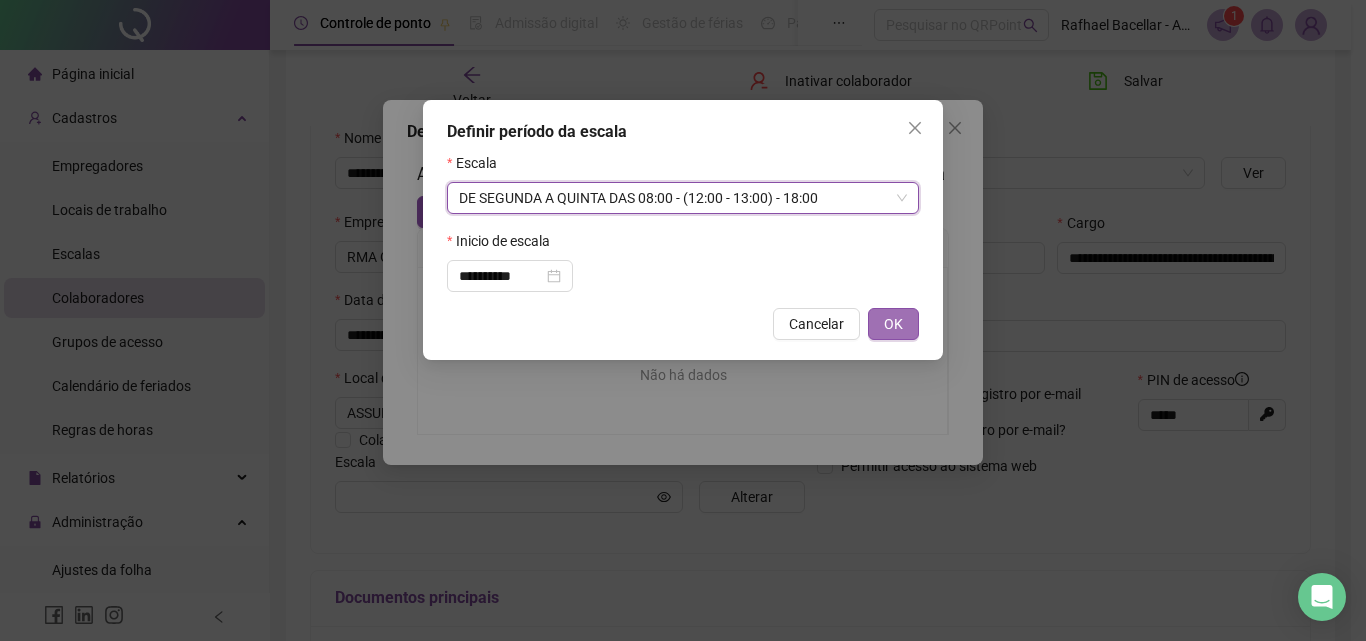 click on "OK" at bounding box center [893, 324] 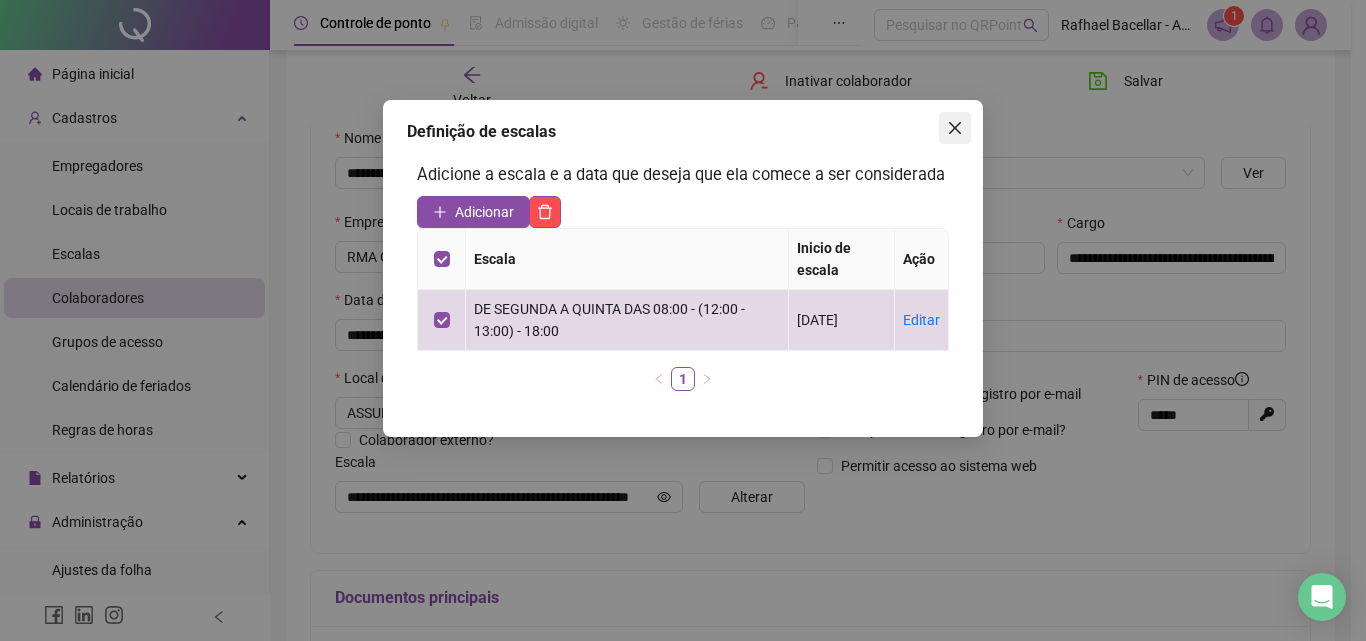 click 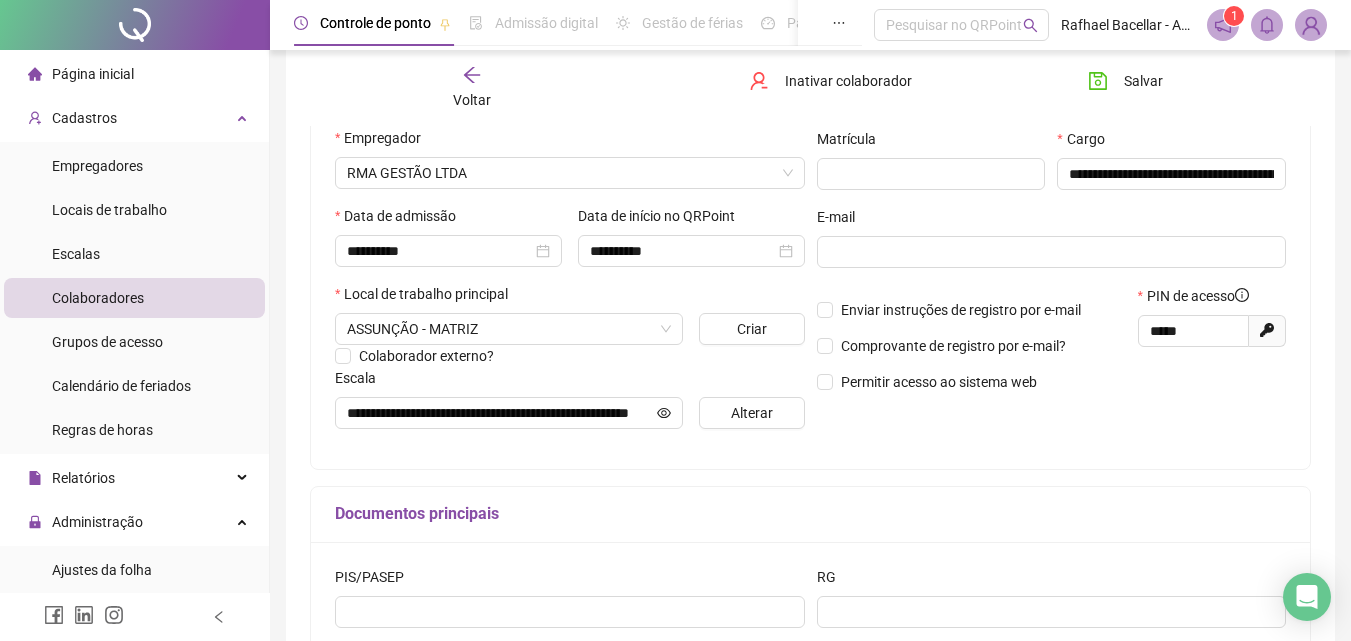 scroll, scrollTop: 400, scrollLeft: 0, axis: vertical 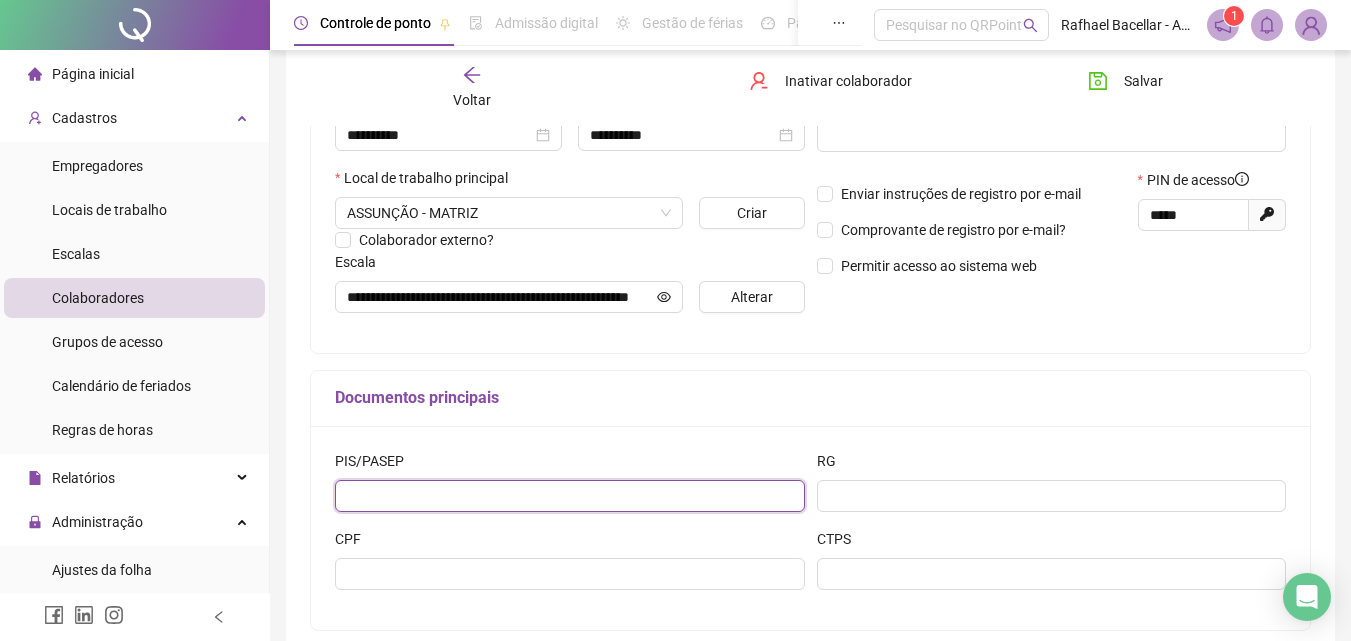 click at bounding box center [570, 496] 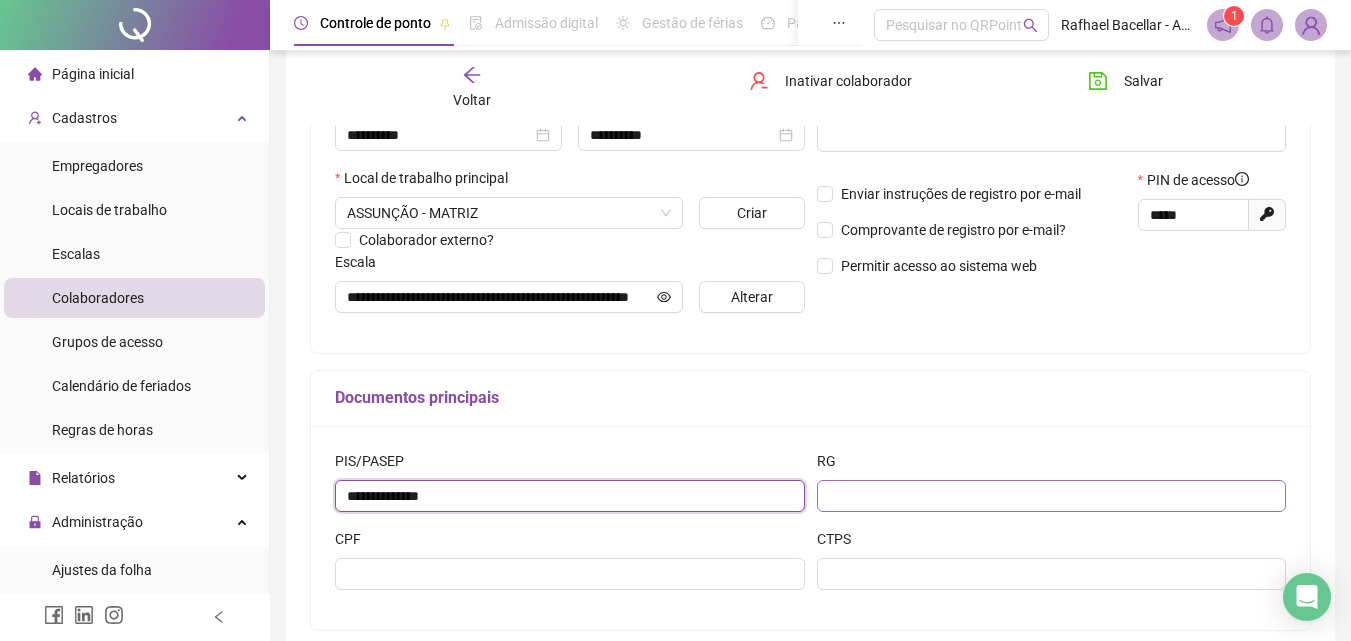 type on "**********" 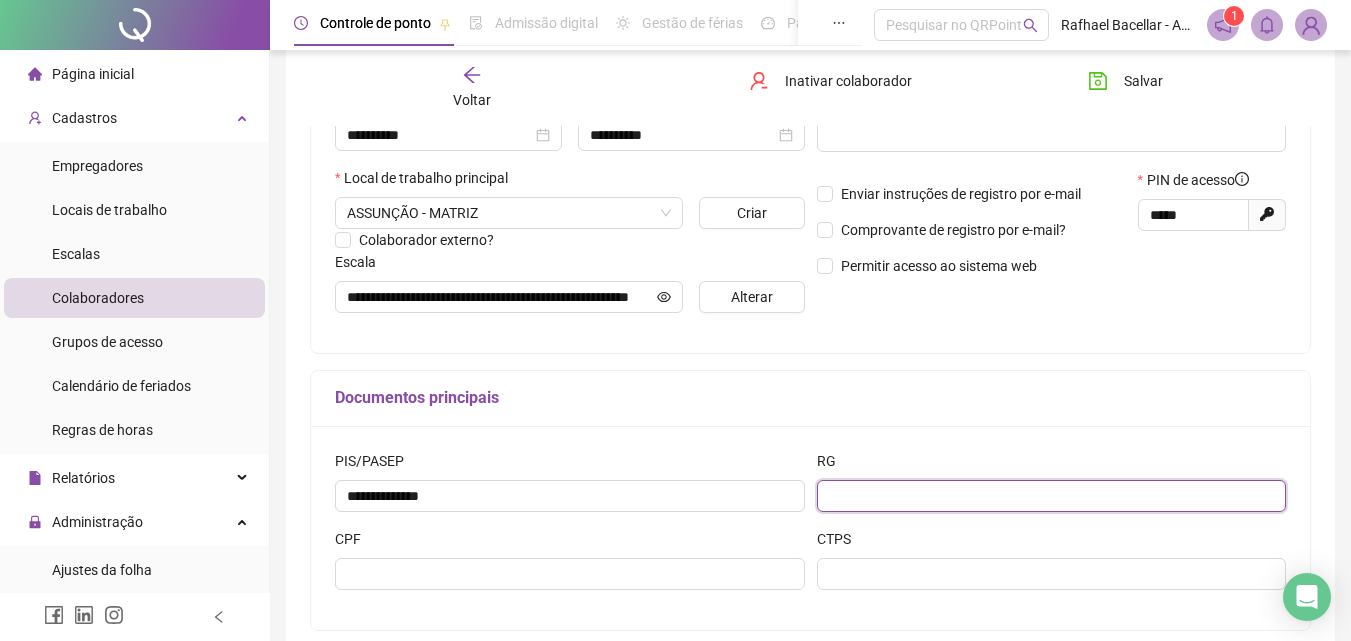 click at bounding box center [1052, 496] 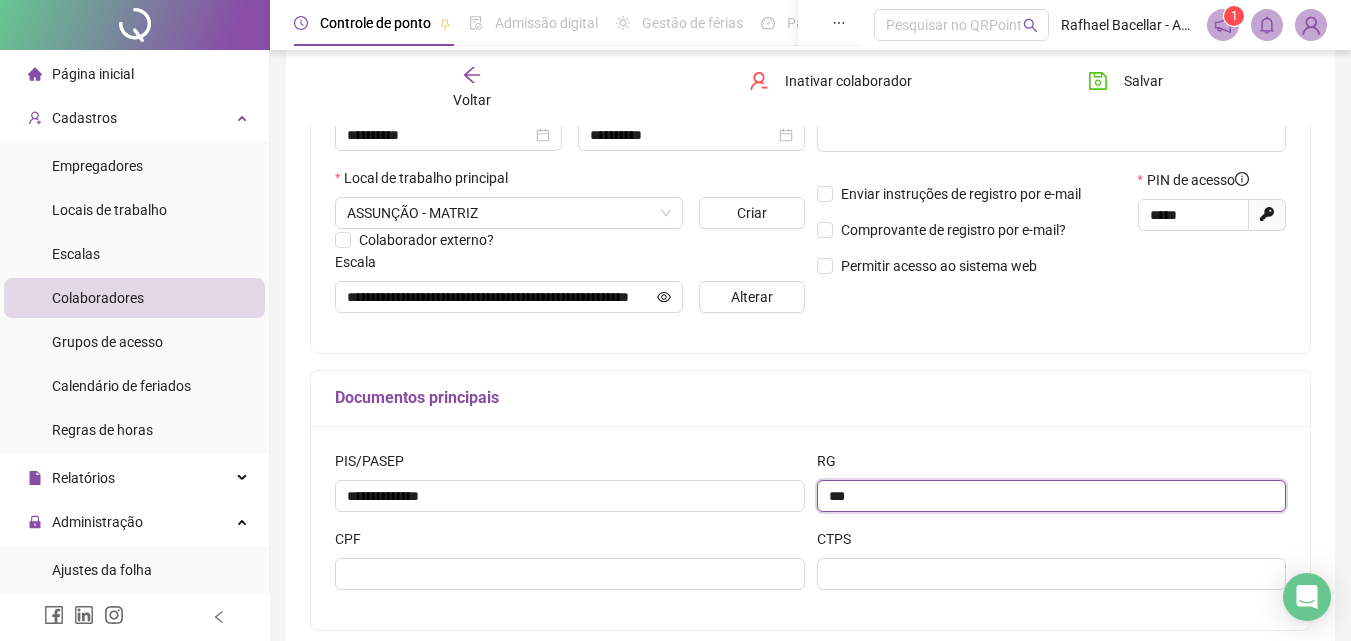type on "***" 